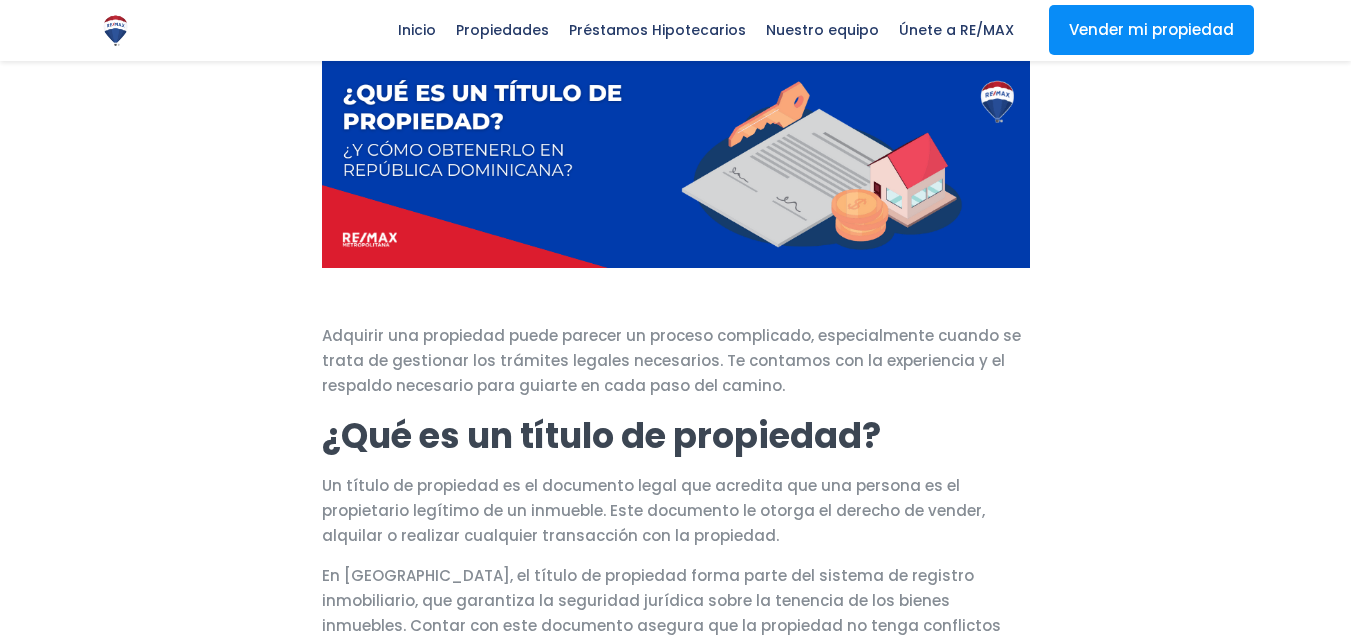 scroll, scrollTop: 200, scrollLeft: 0, axis: vertical 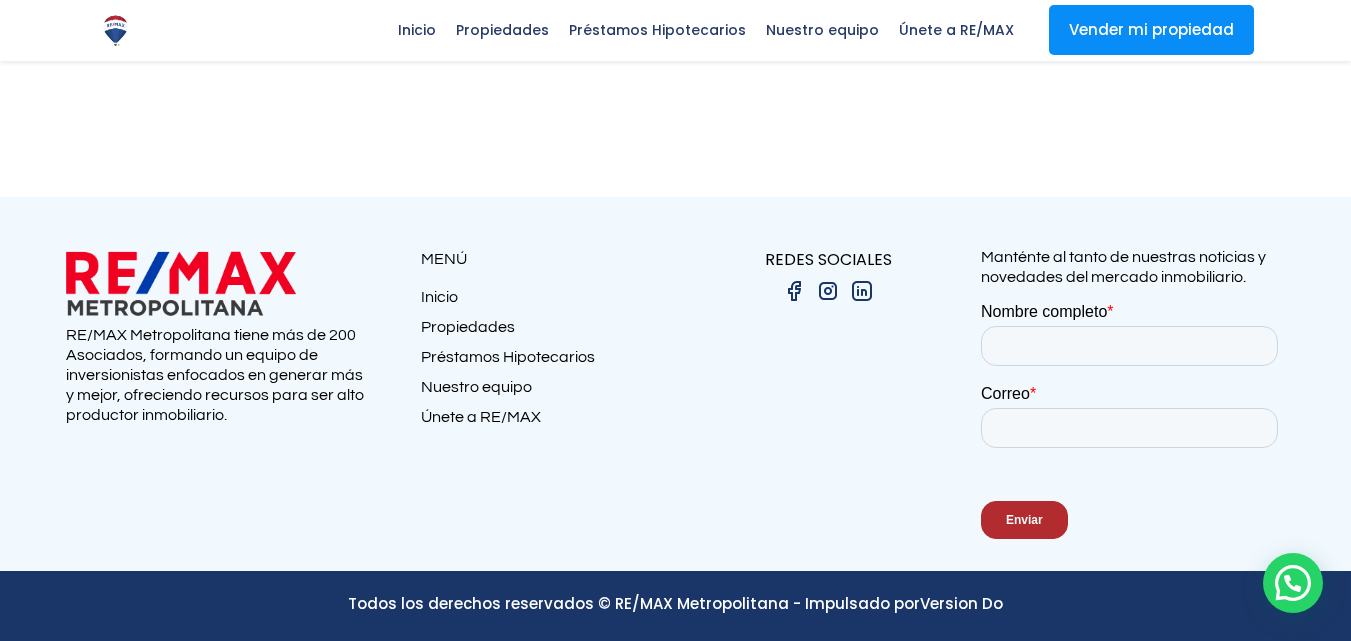 click at bounding box center [181, 283] 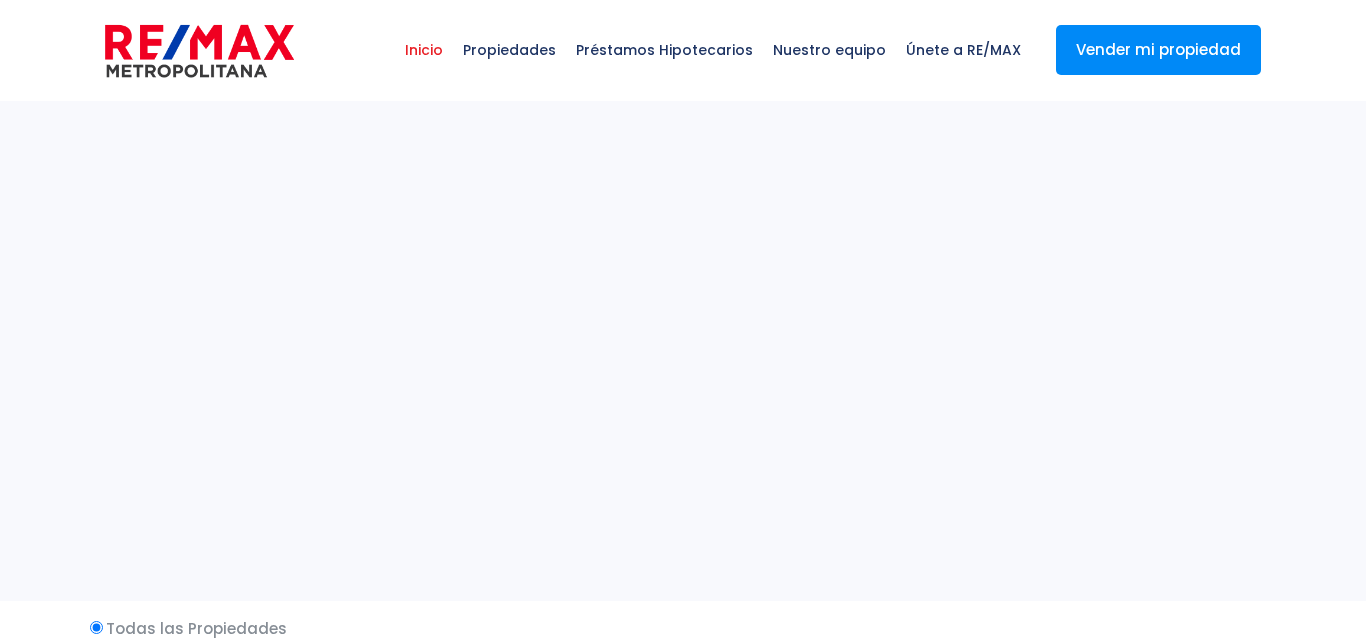 select 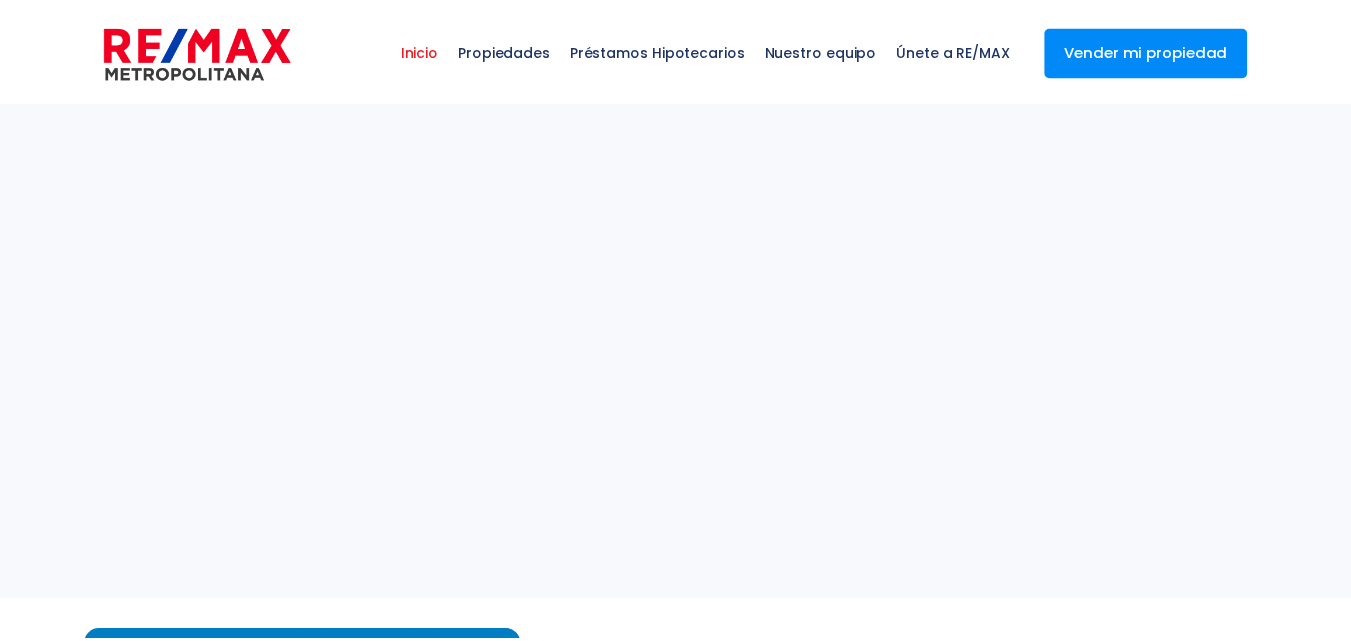 scroll, scrollTop: 0, scrollLeft: 0, axis: both 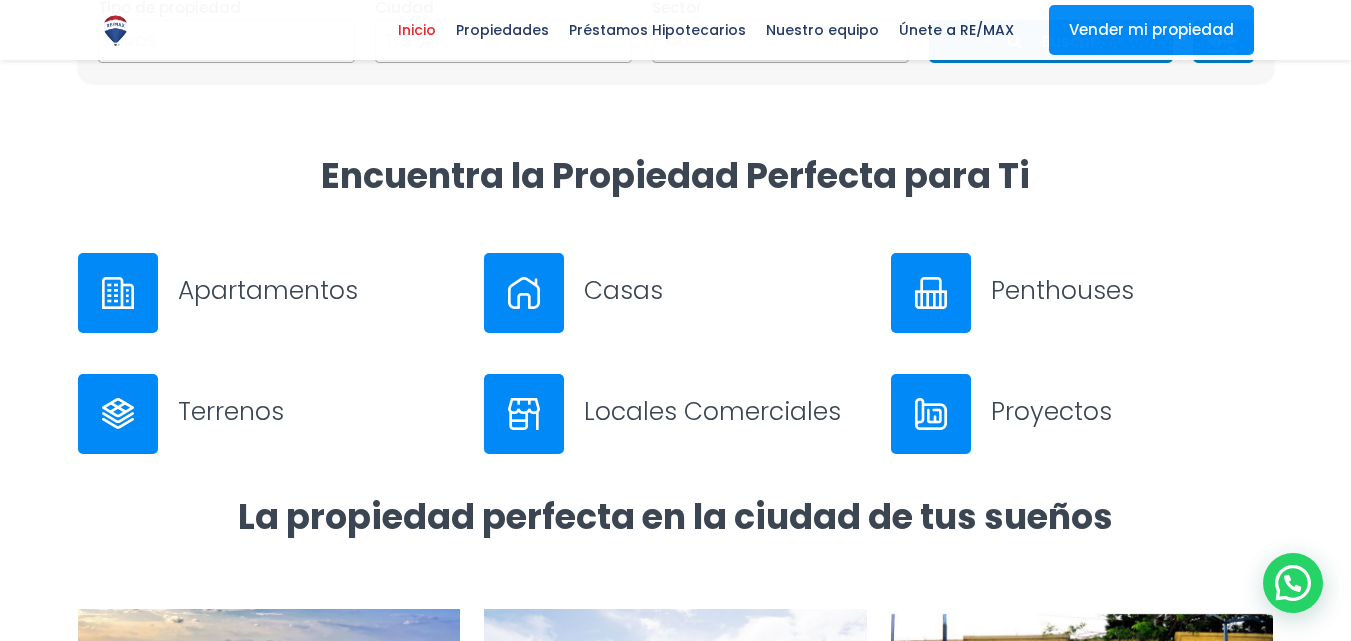 click on "Apartamentos" at bounding box center [319, 290] 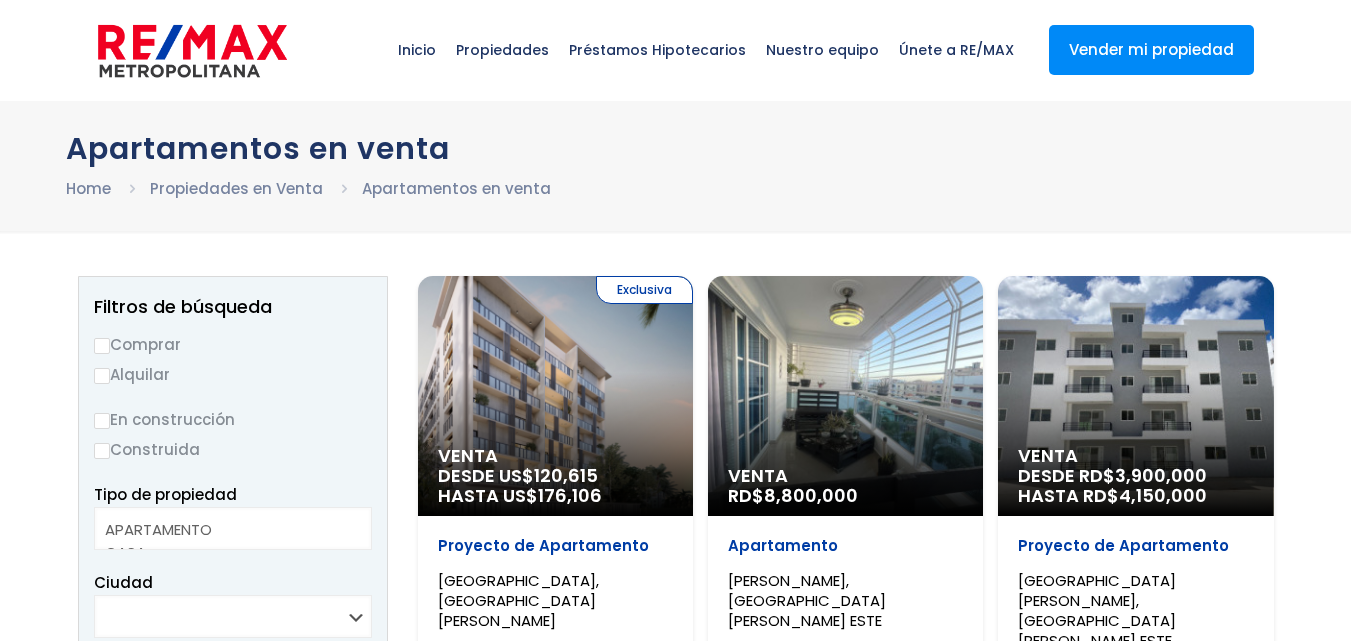 select 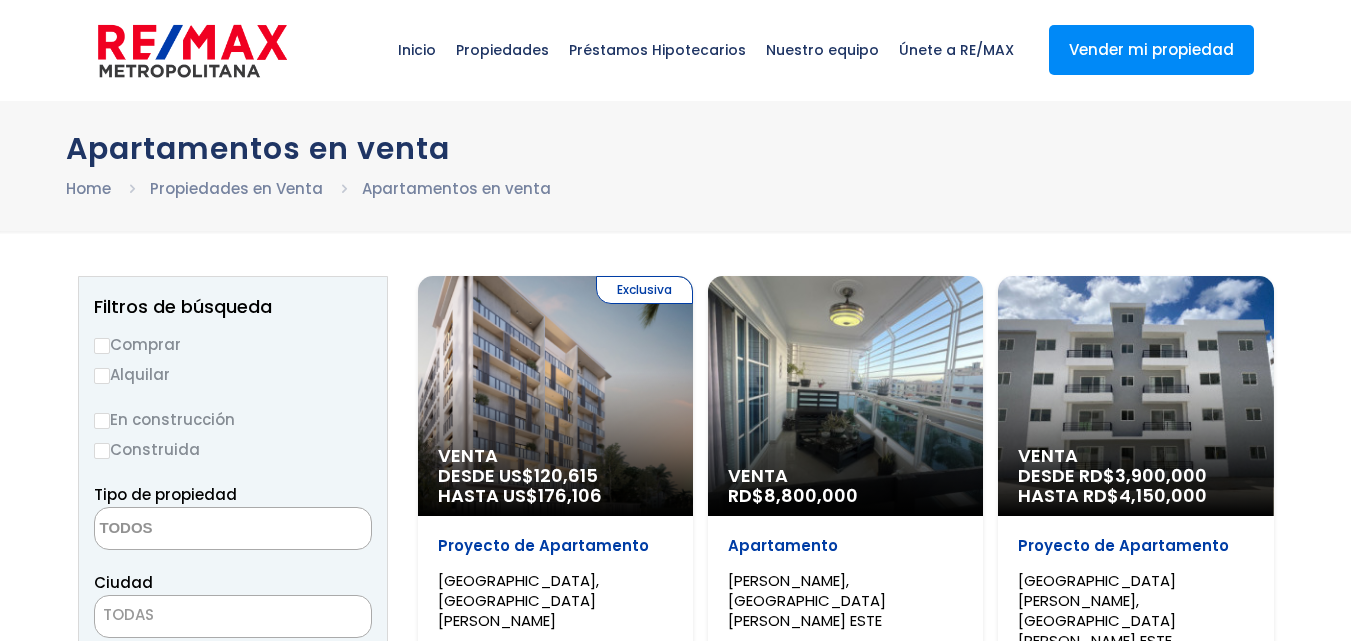 scroll, scrollTop: 0, scrollLeft: 0, axis: both 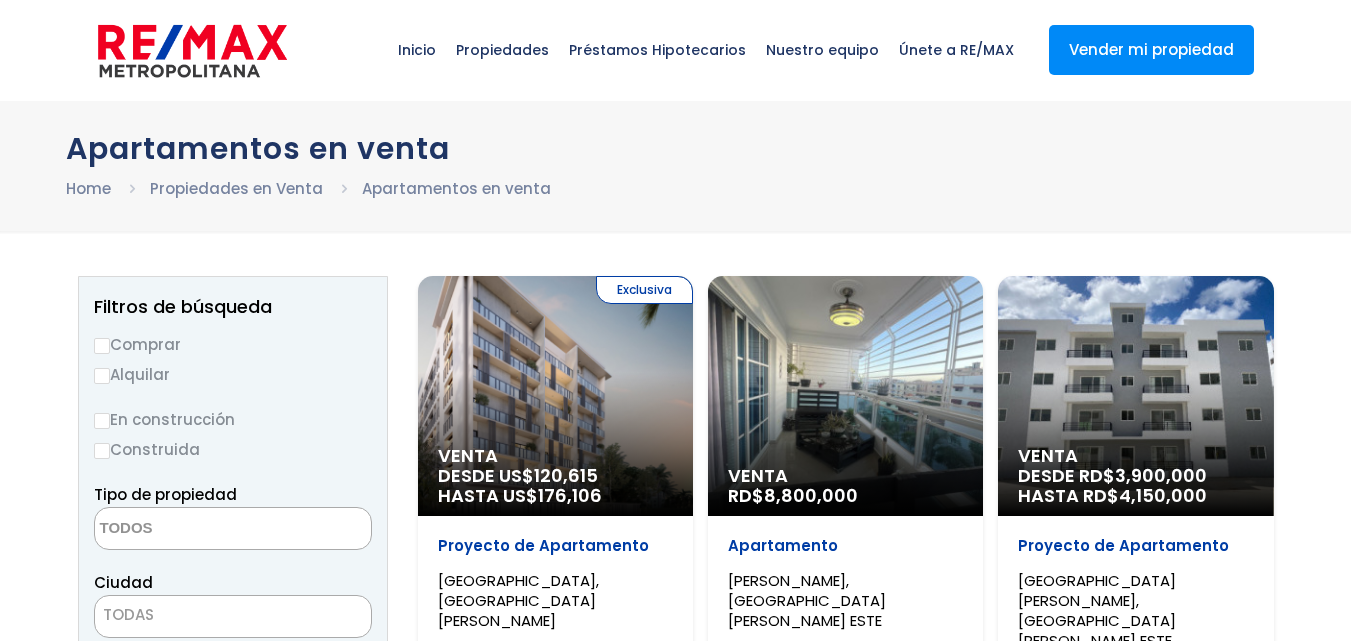 click on "Comprar" at bounding box center (233, 344) 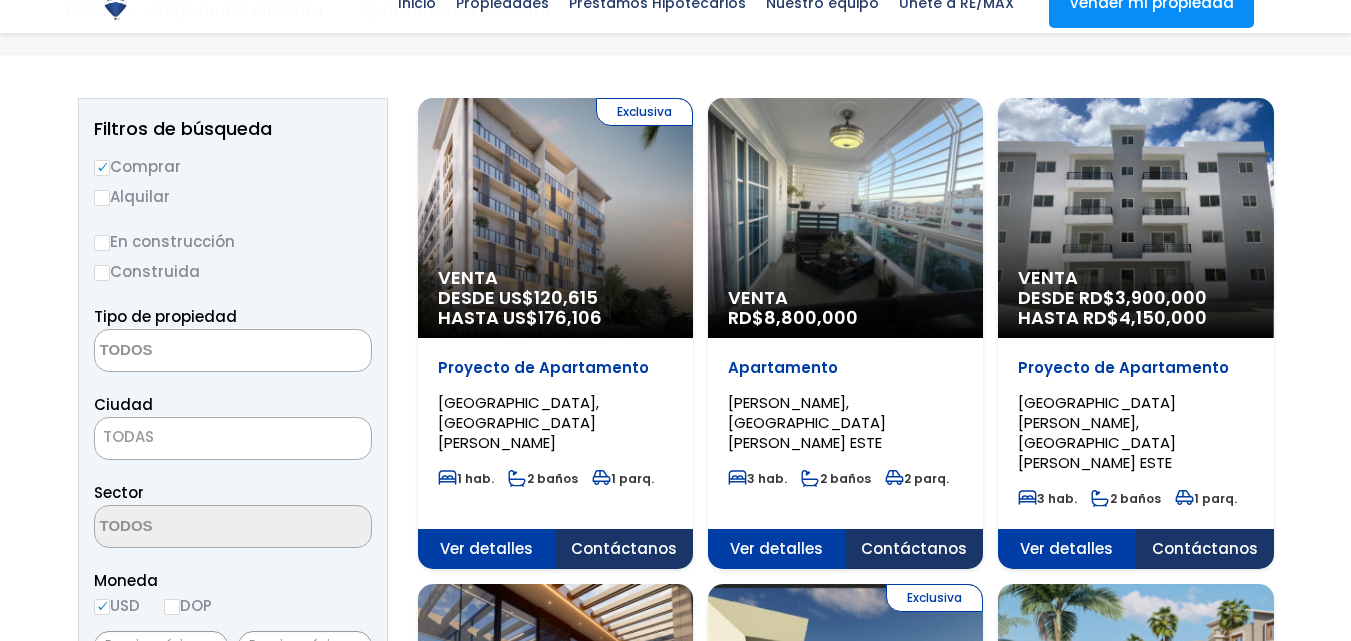 scroll, scrollTop: 200, scrollLeft: 0, axis: vertical 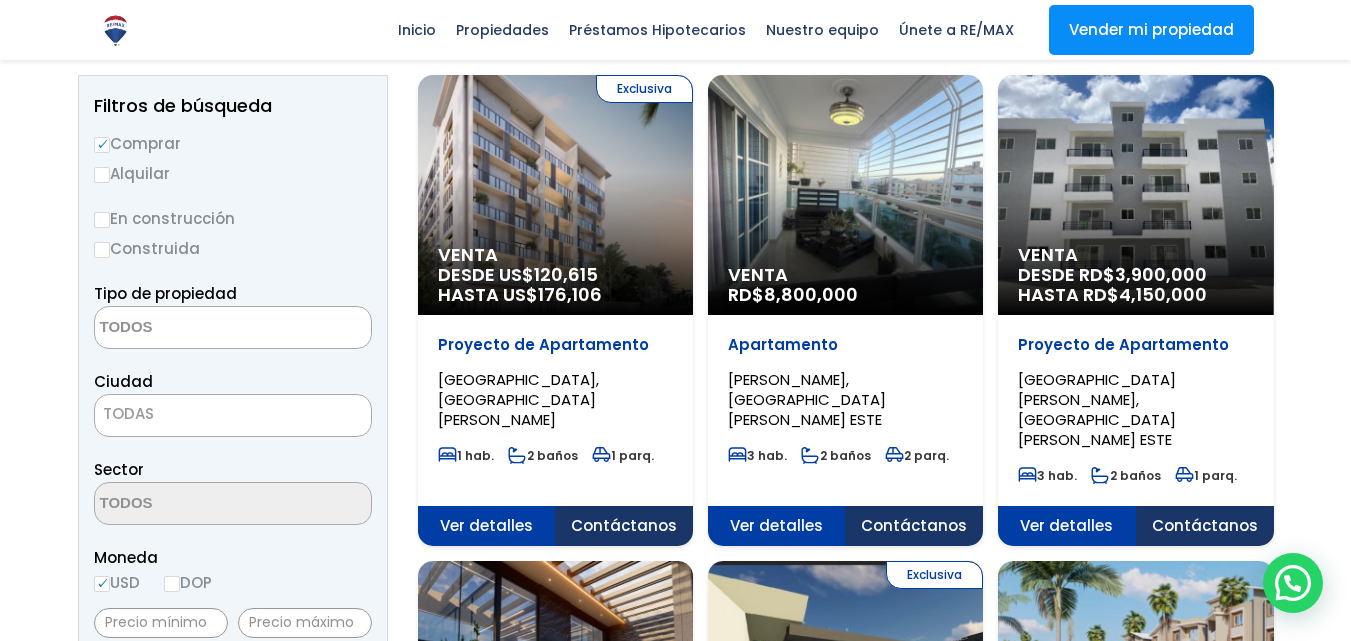 click at bounding box center [192, 328] 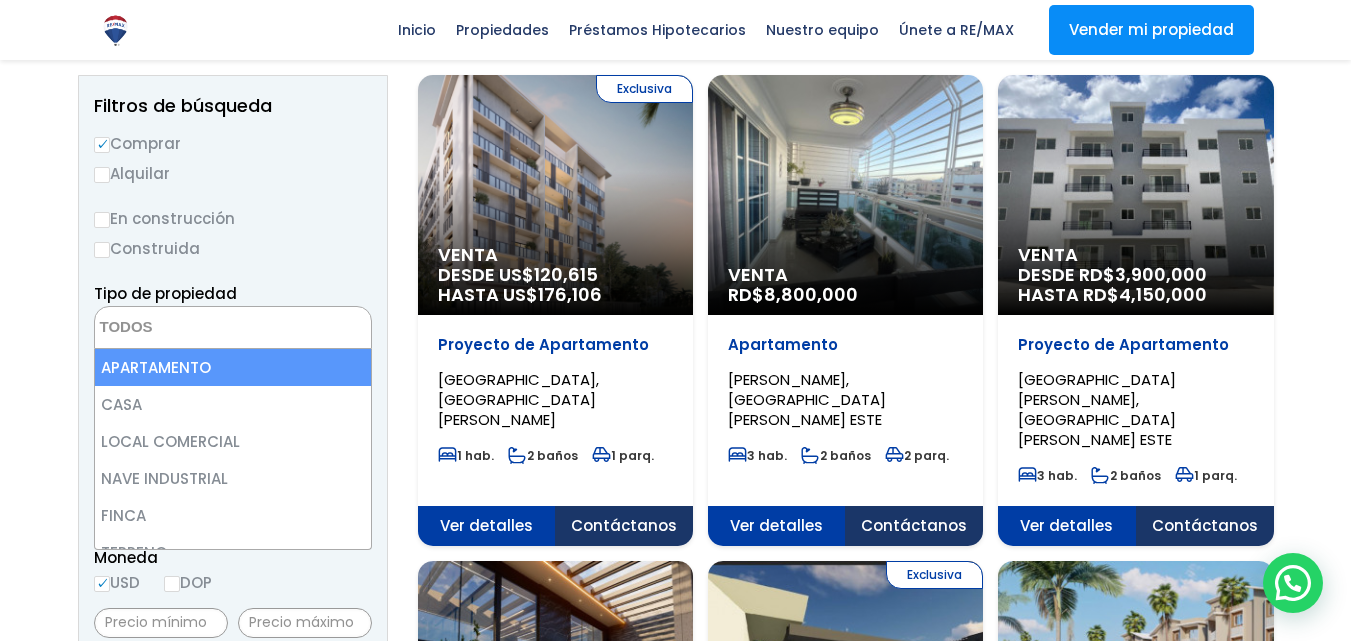select on "apartment" 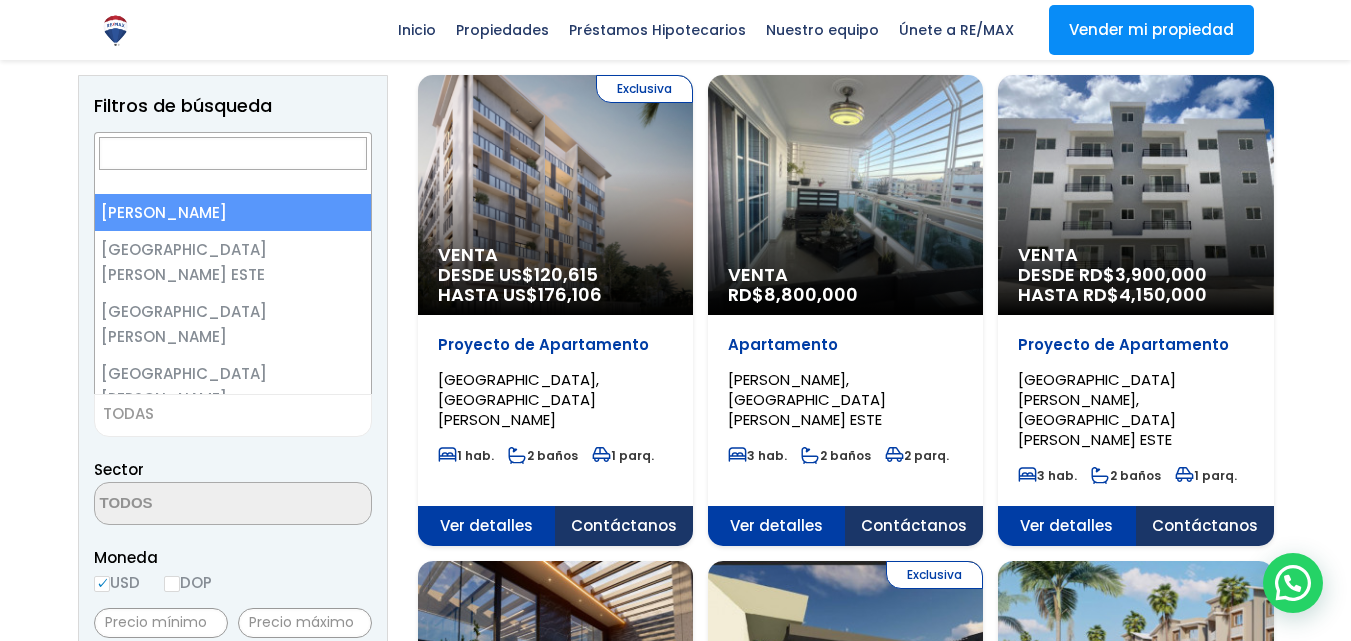 click on "TODAS" at bounding box center [128, 413] 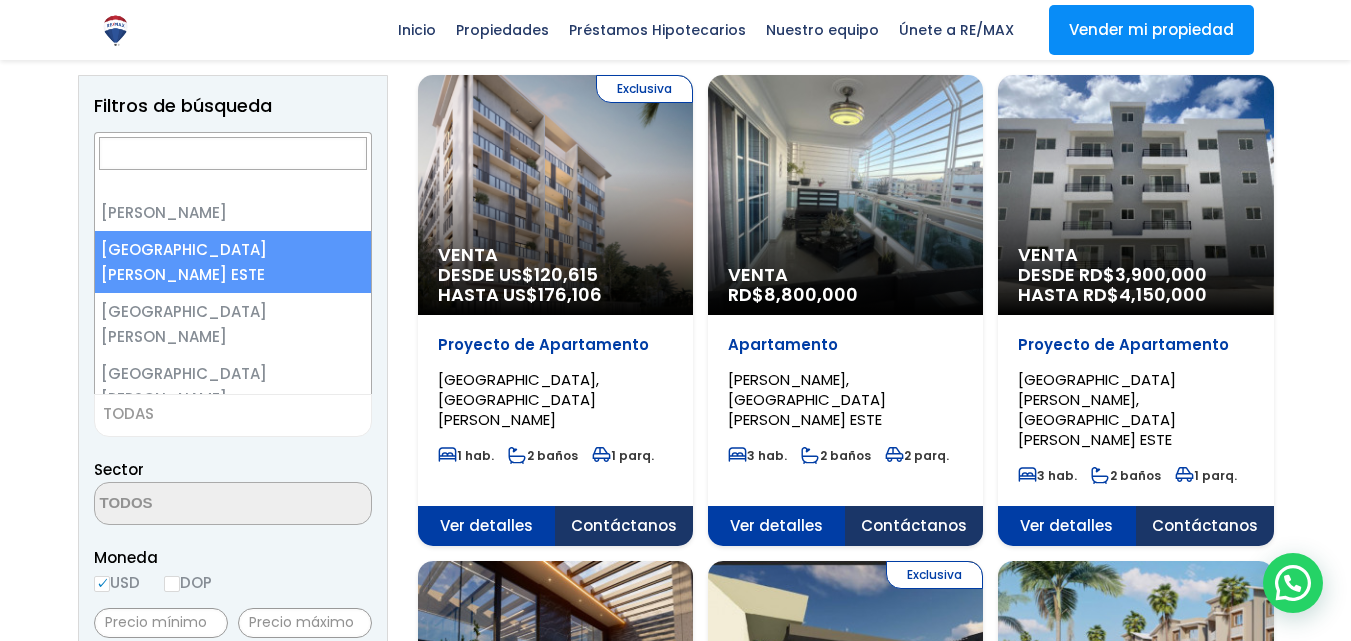 select on "148" 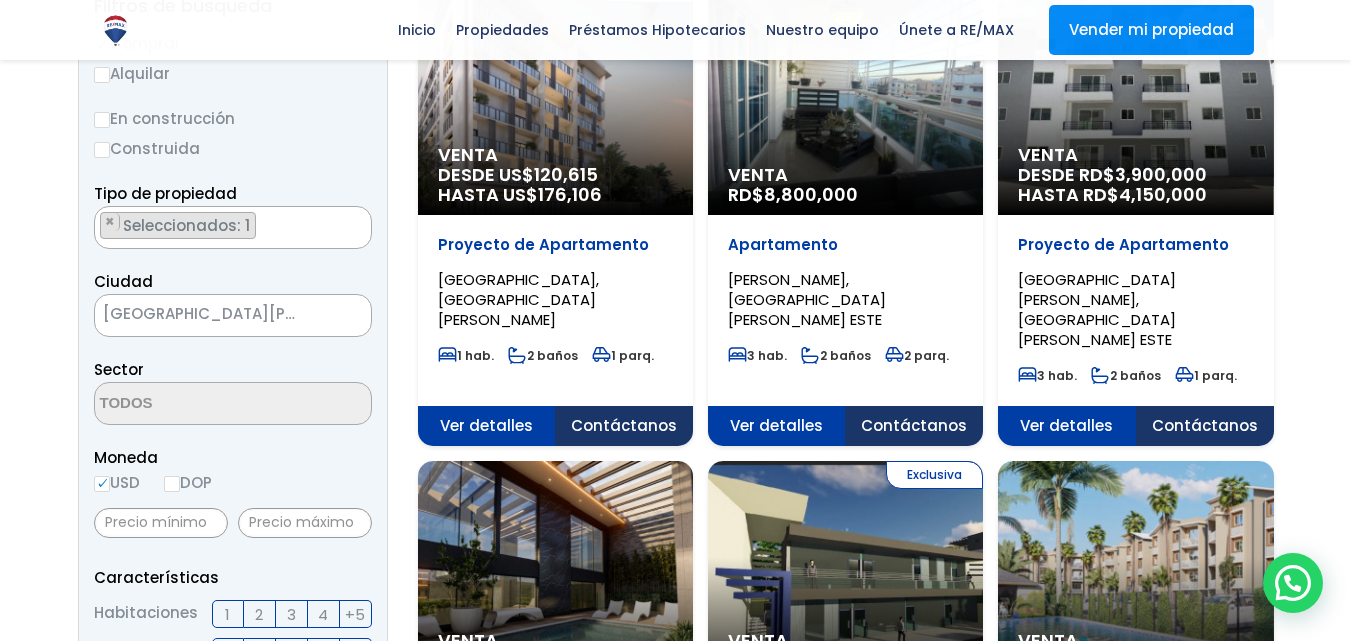 scroll, scrollTop: 400, scrollLeft: 0, axis: vertical 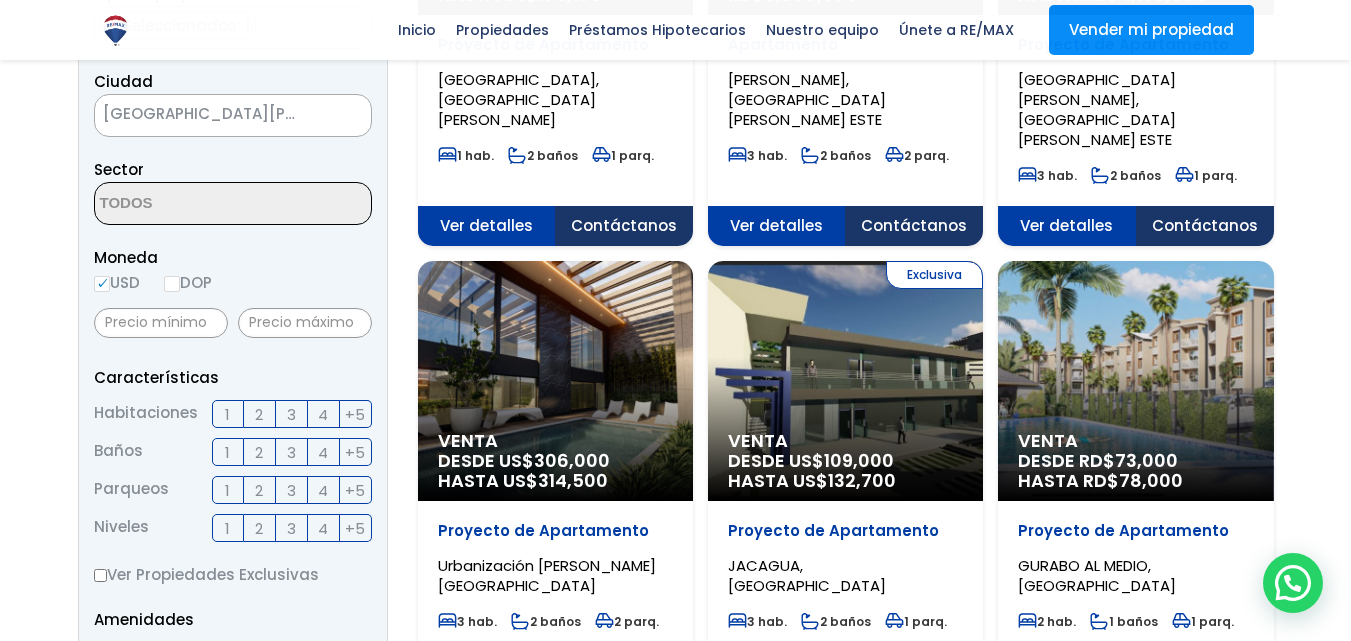 click on "DOP" at bounding box center (172, 284) 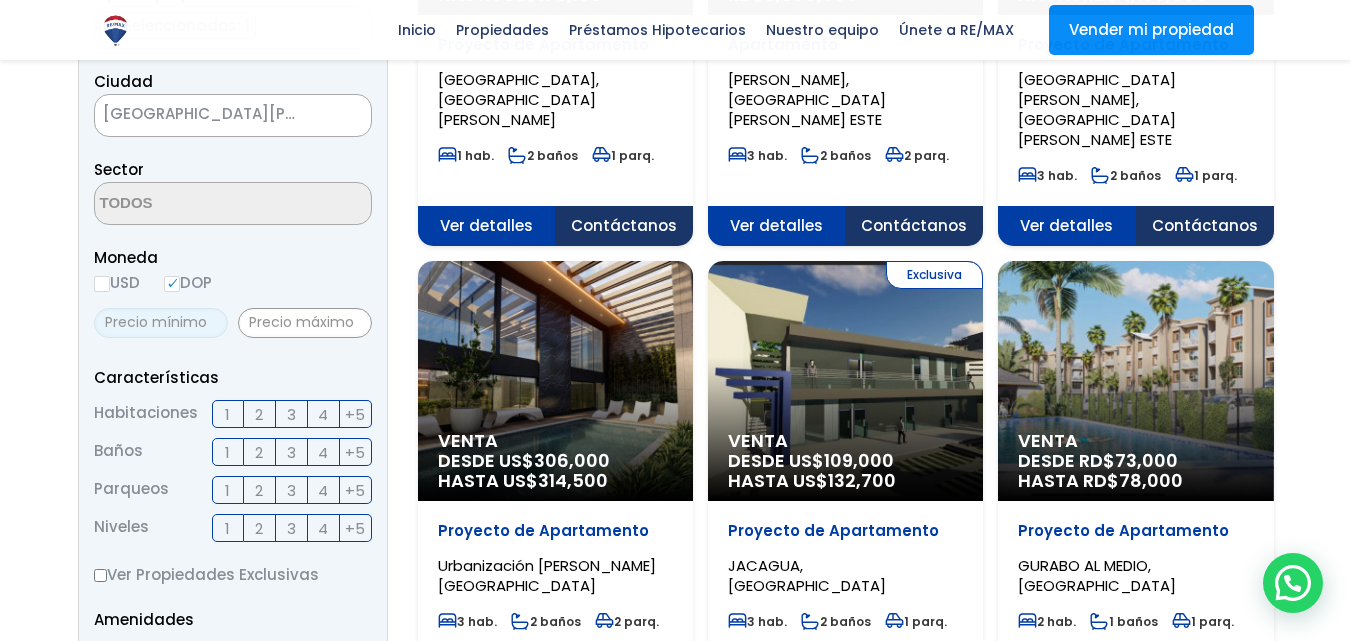click at bounding box center (161, 323) 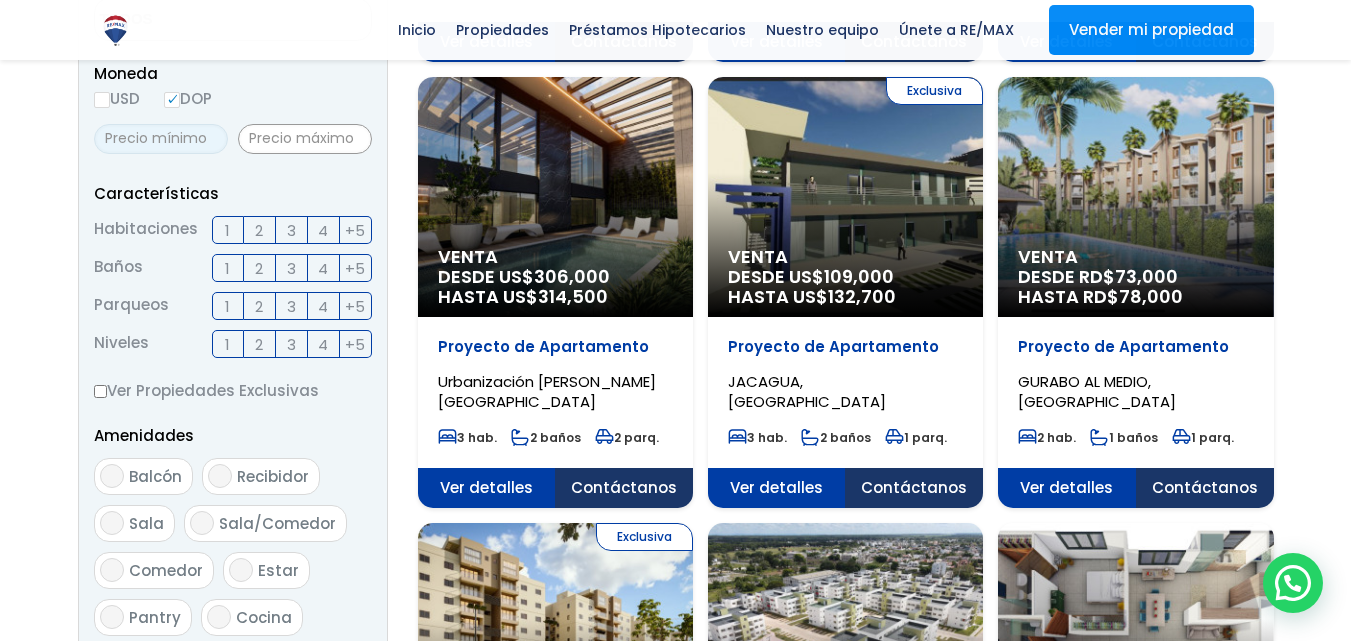 scroll, scrollTop: 700, scrollLeft: 0, axis: vertical 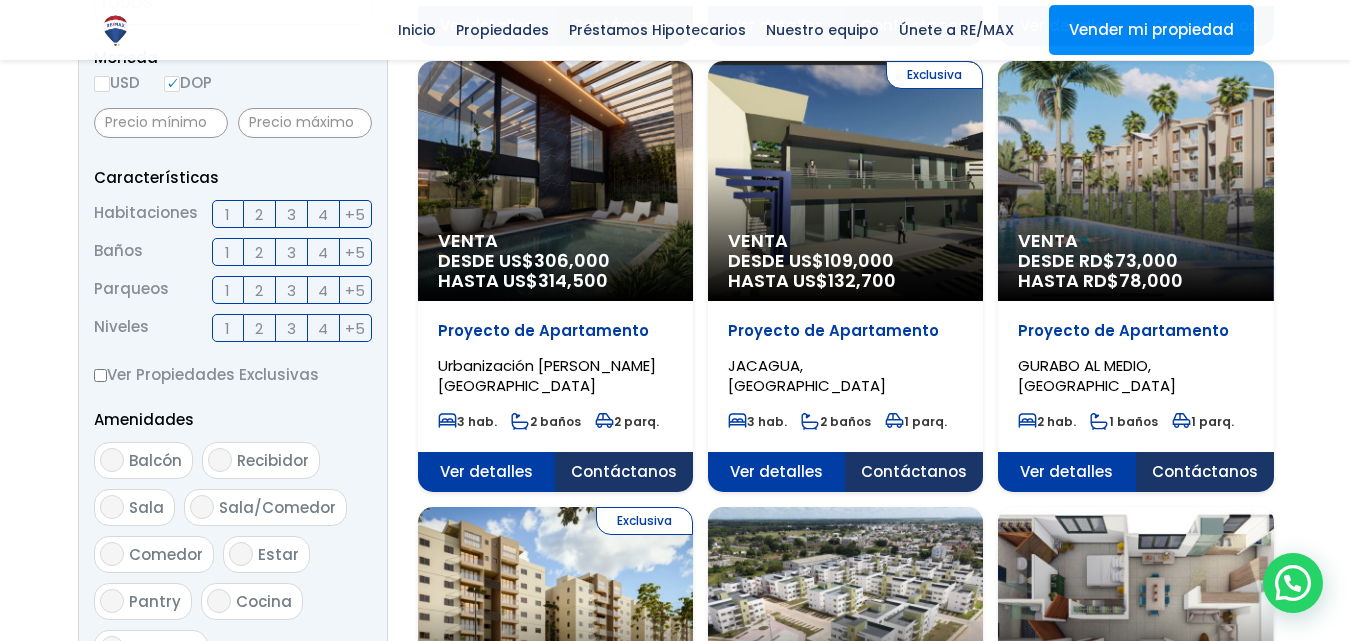 click on "3" at bounding box center [292, 214] 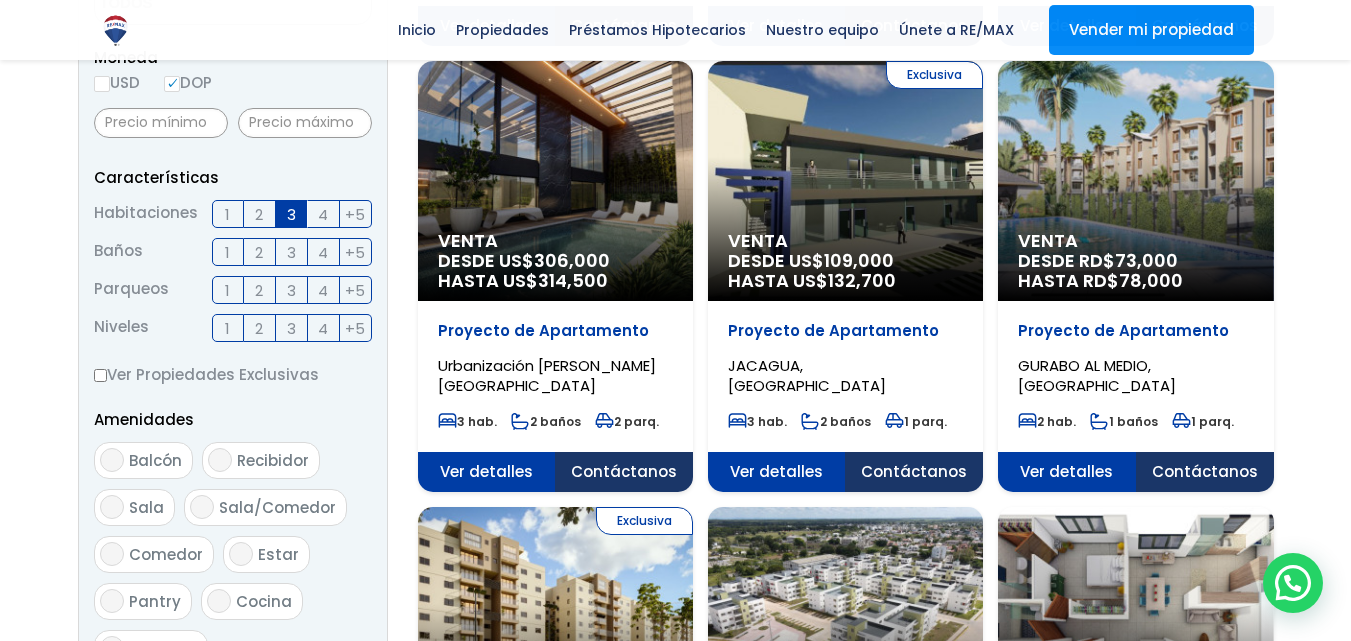 click on "2" at bounding box center [259, 252] 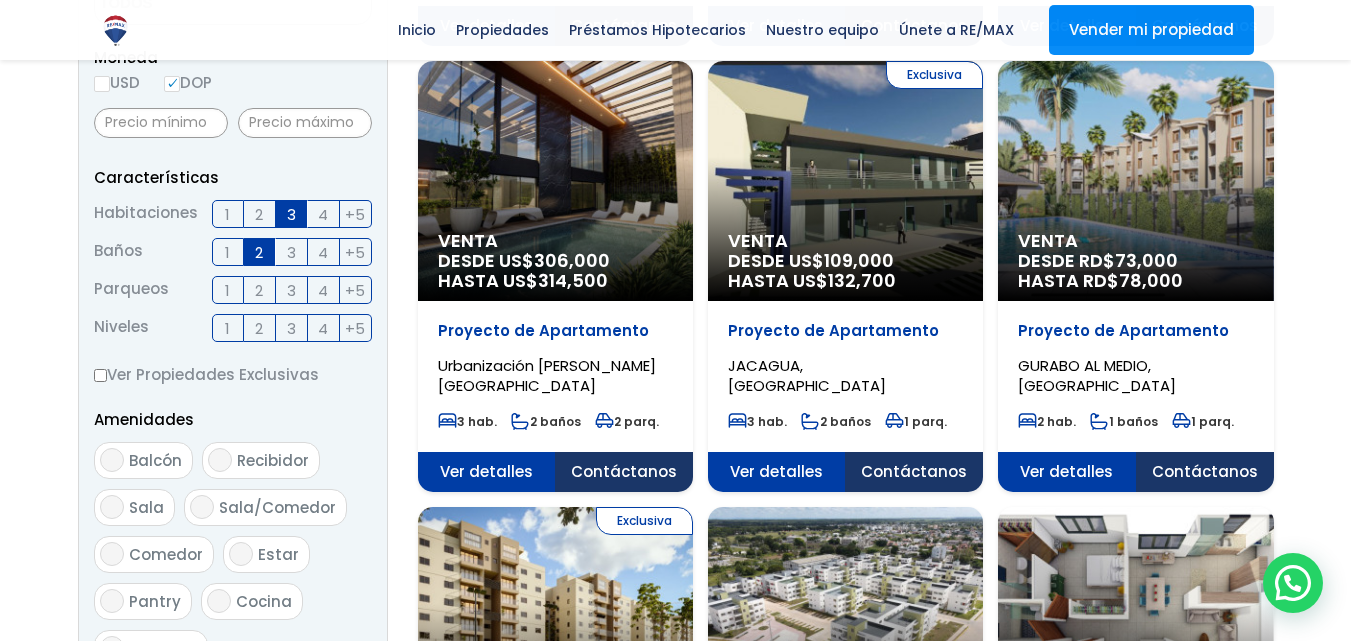 click on "2" at bounding box center (259, 290) 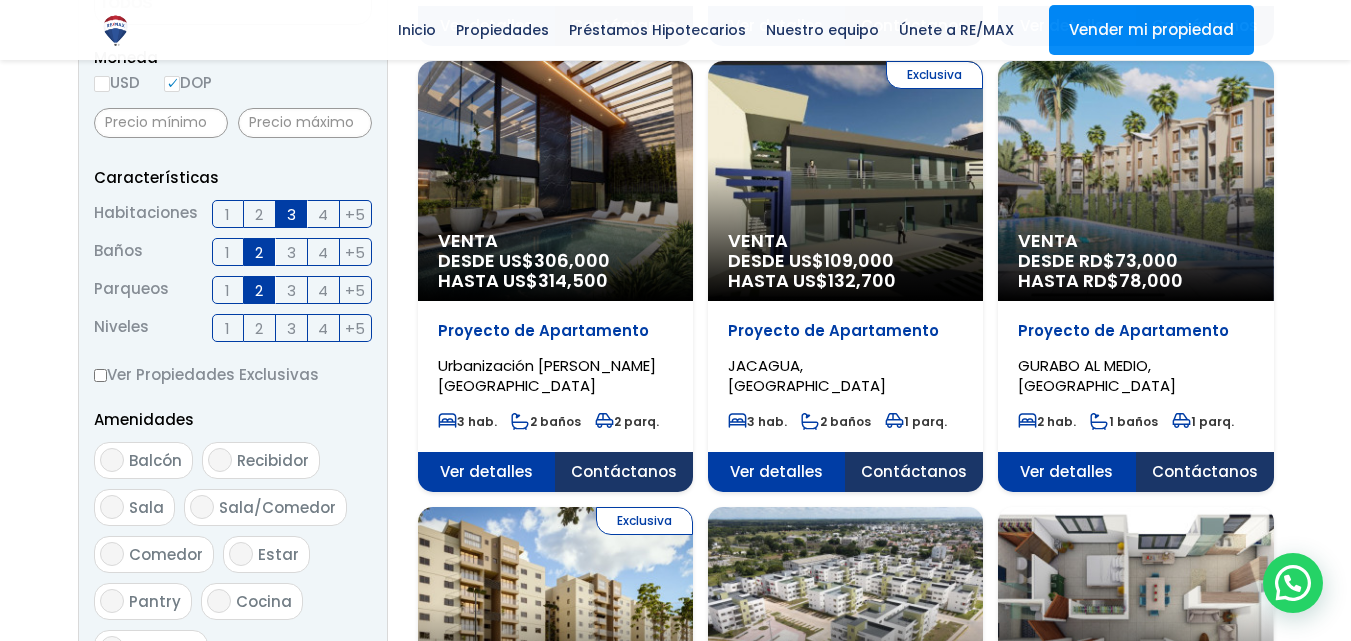 click on "Balcón" at bounding box center [155, 460] 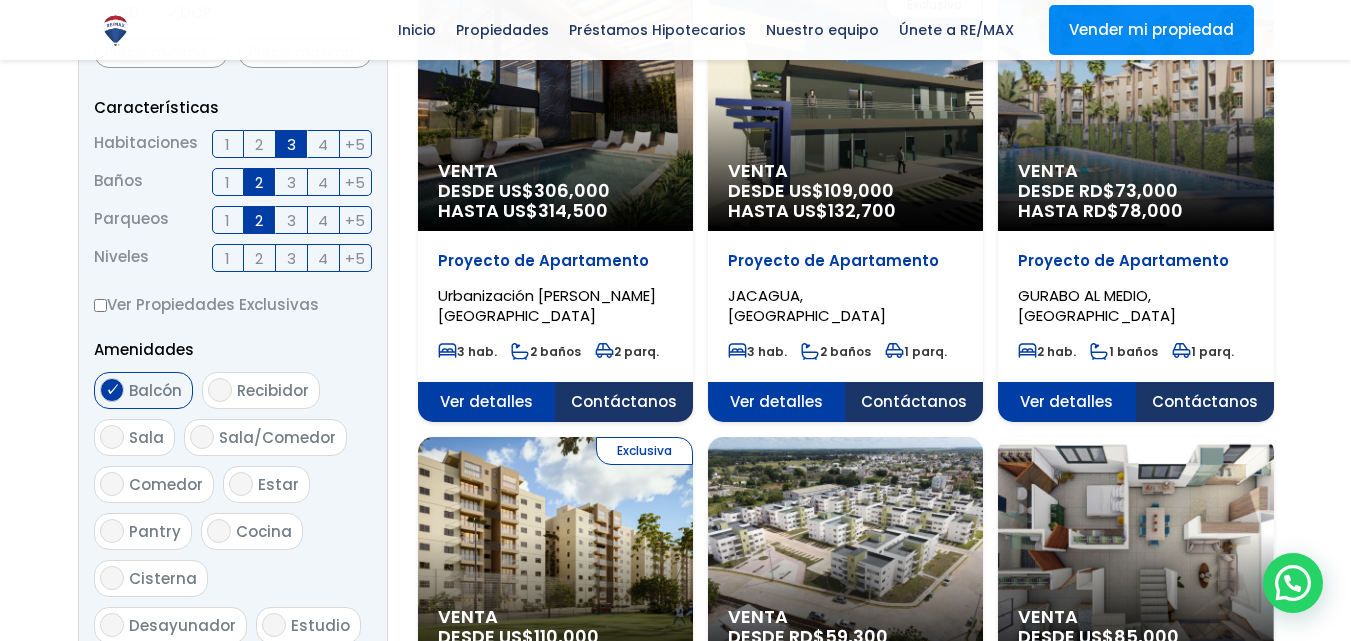 scroll, scrollTop: 800, scrollLeft: 0, axis: vertical 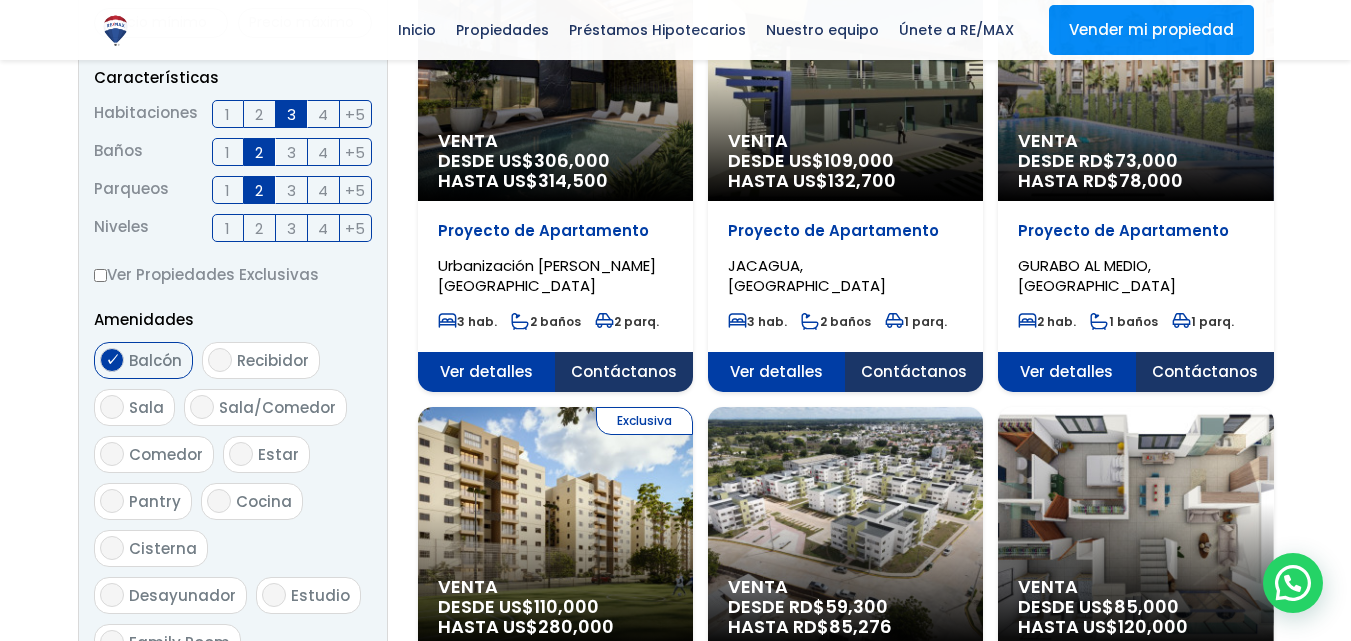 click on "Recibidor" at bounding box center [273, 360] 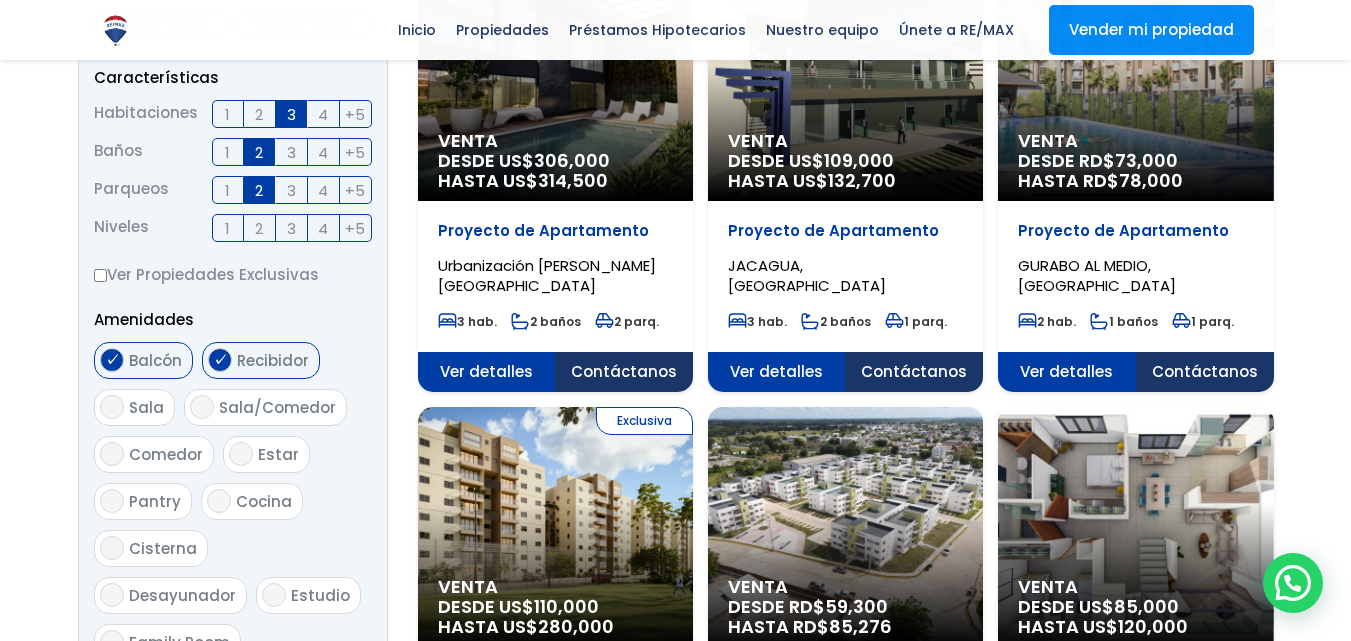click on "Sala" at bounding box center (146, 407) 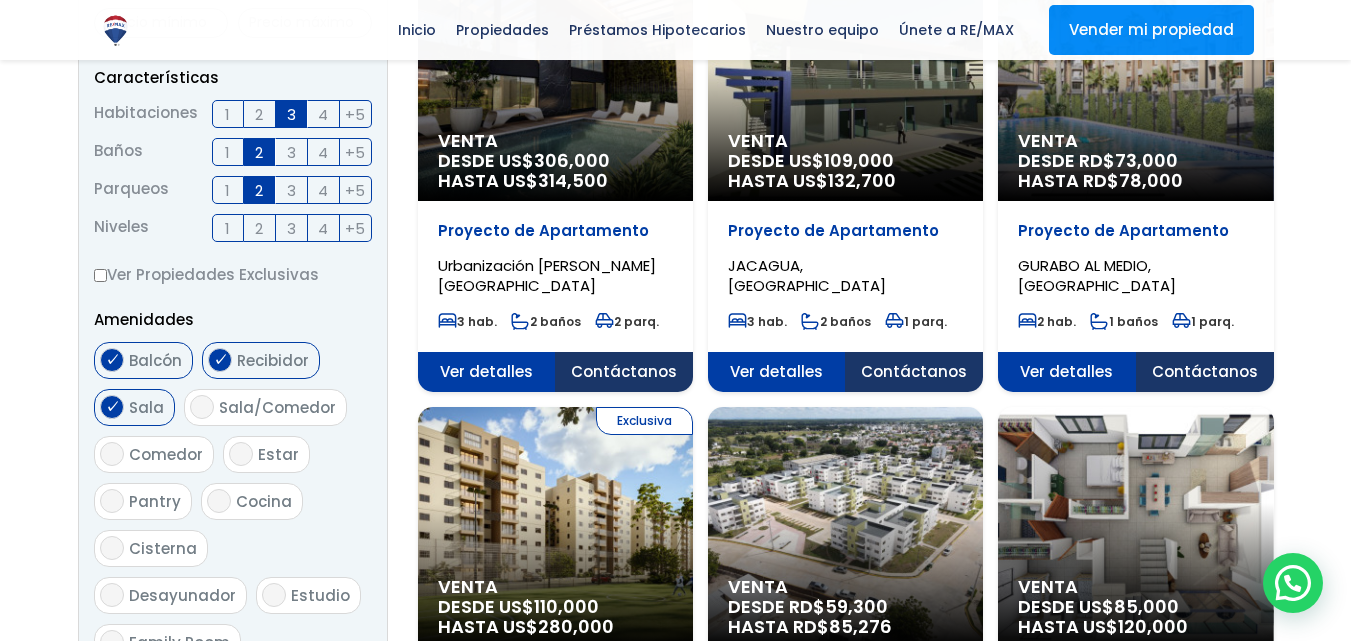 click on "Sala" at bounding box center (112, 407) 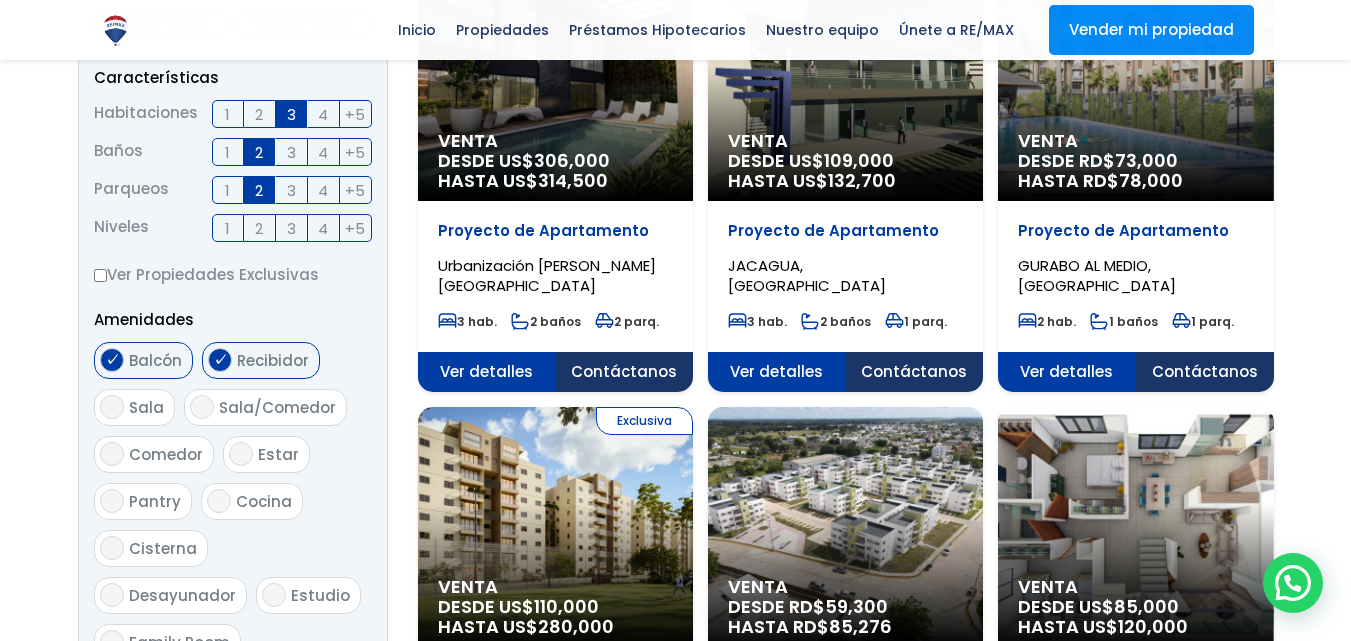 click on "Sala" at bounding box center (134, 407) 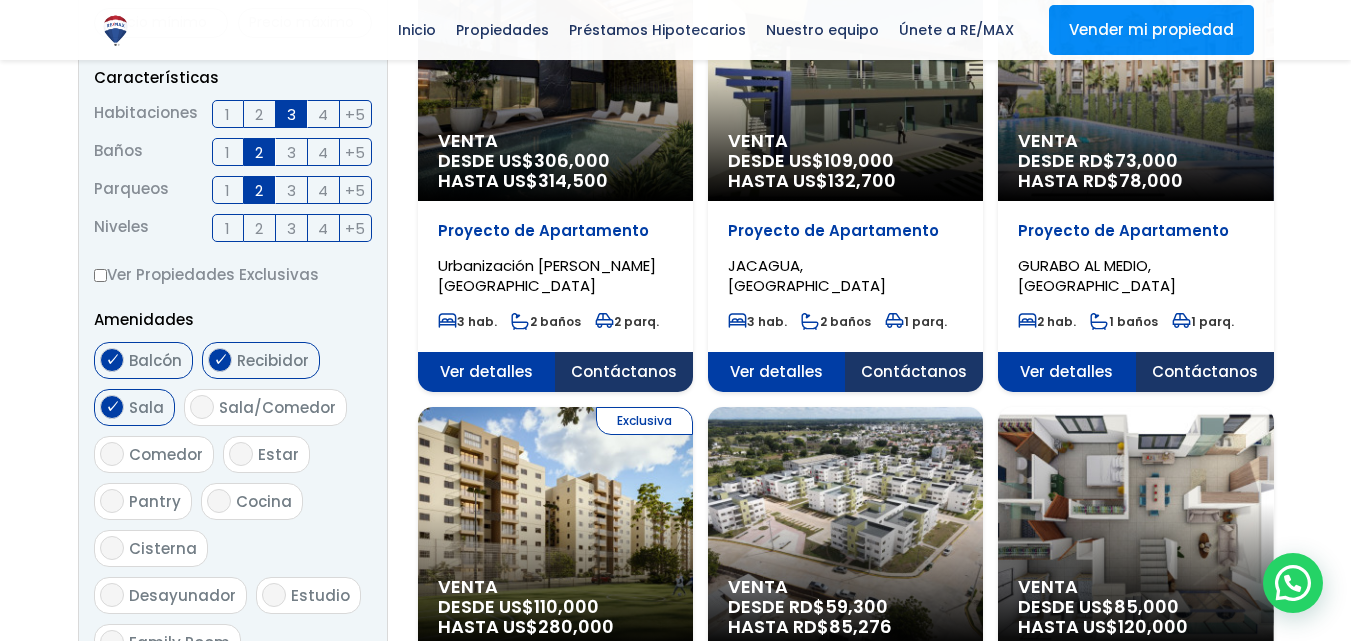click on "Comedor" at bounding box center (166, 454) 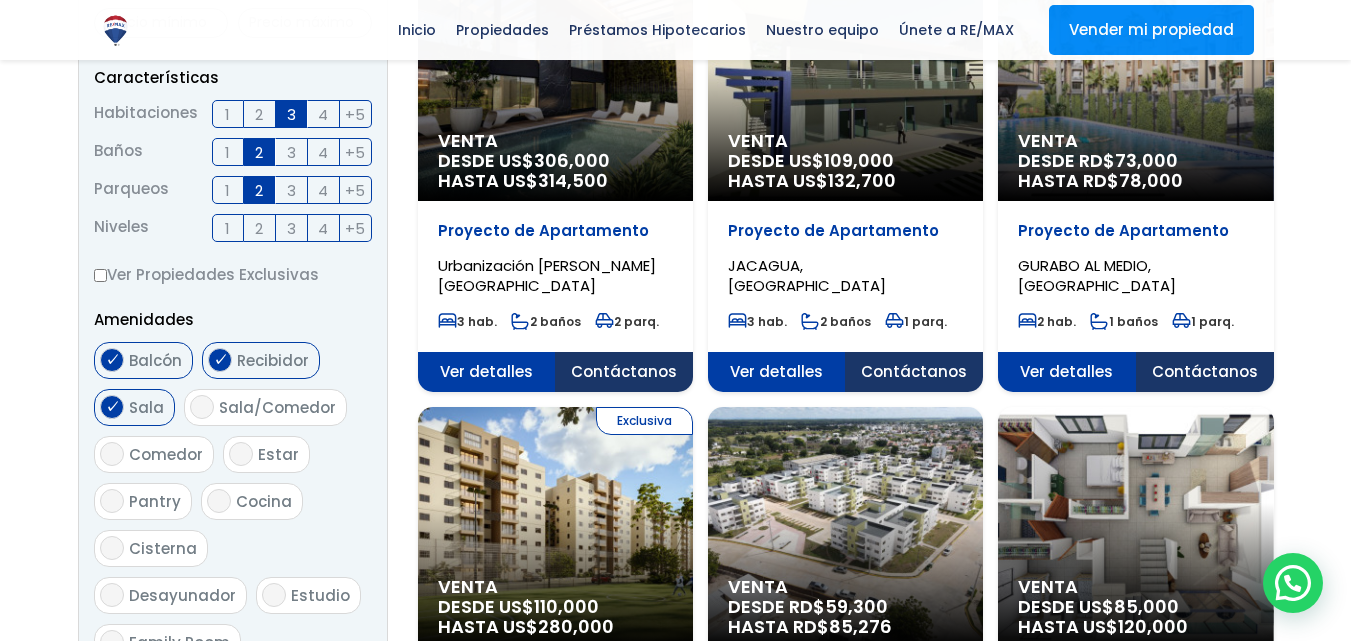 click on "Comedor" at bounding box center (112, 454) 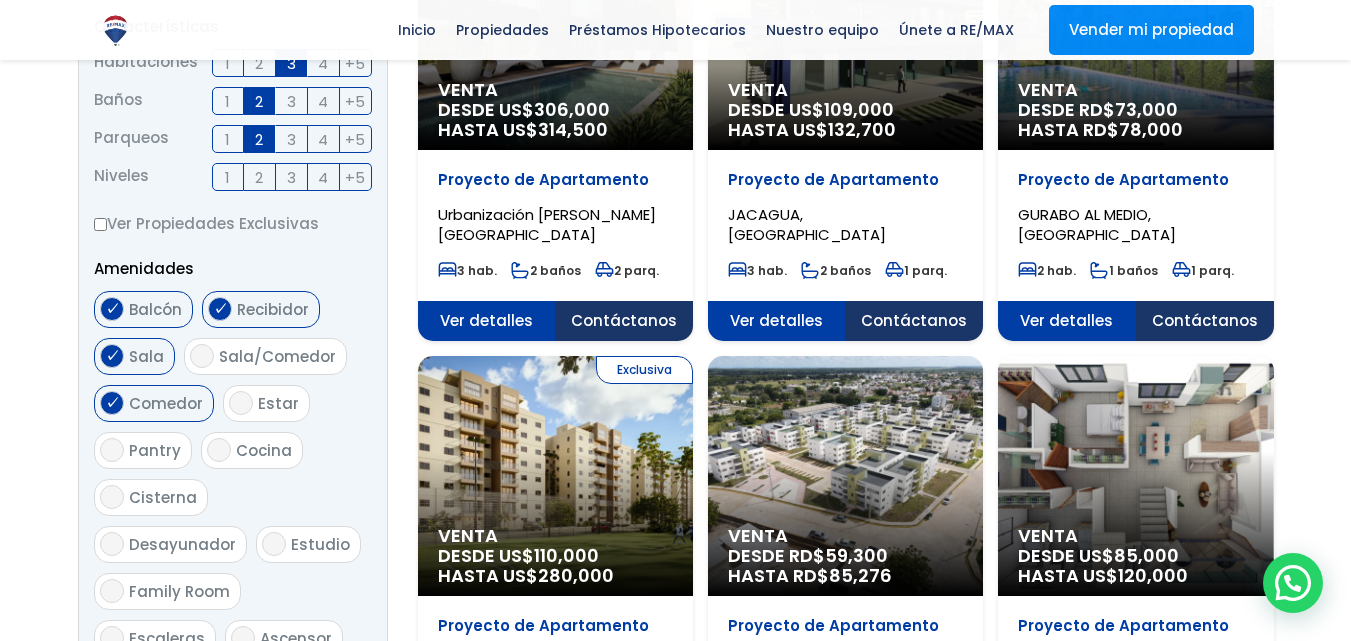 scroll, scrollTop: 900, scrollLeft: 0, axis: vertical 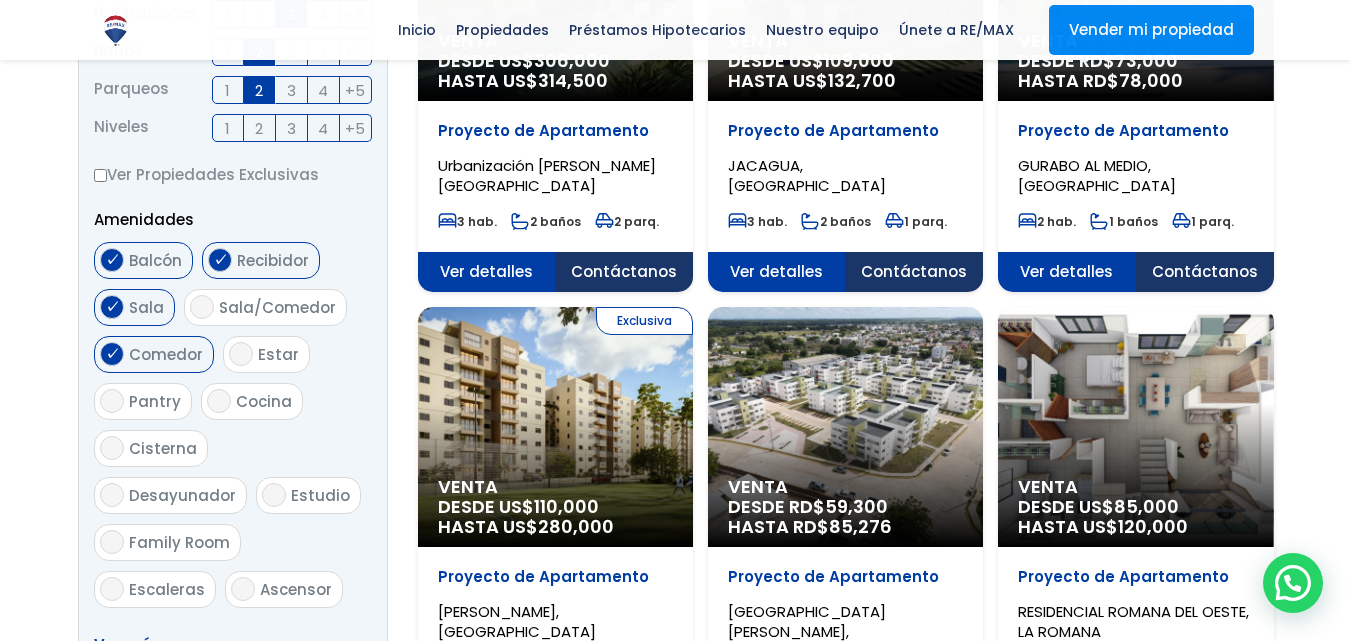 click on "Pantry" at bounding box center (155, 401) 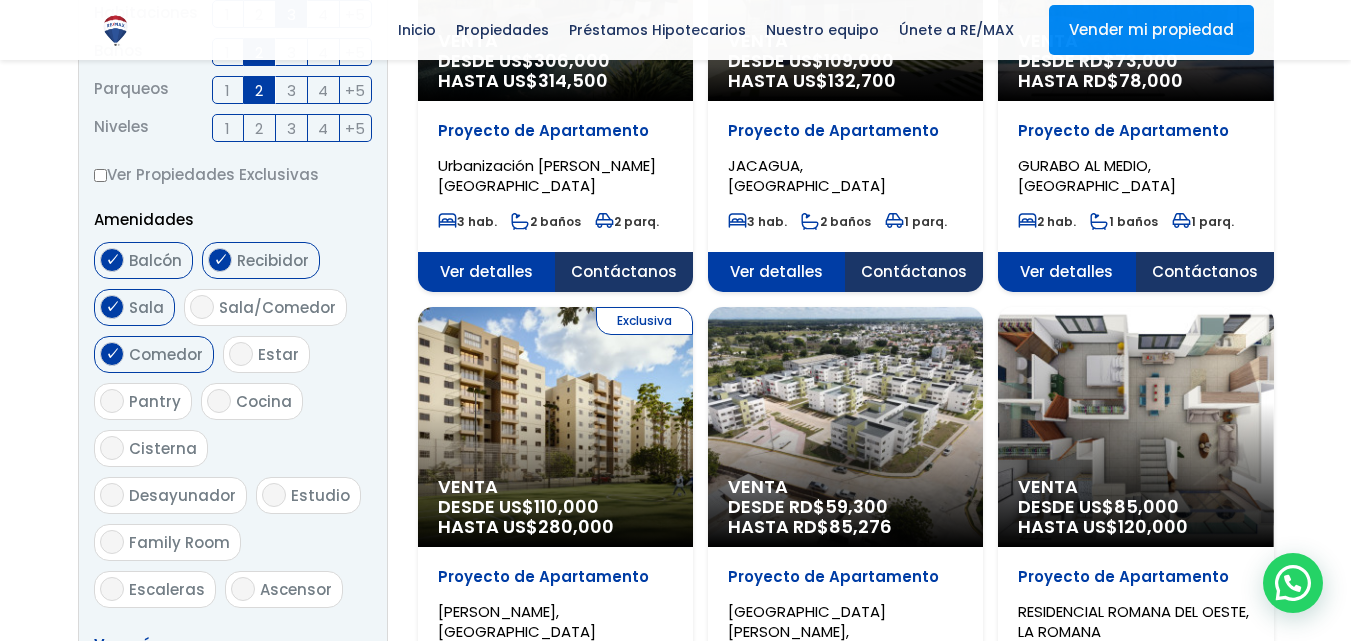 click on "Pantry" at bounding box center [112, 401] 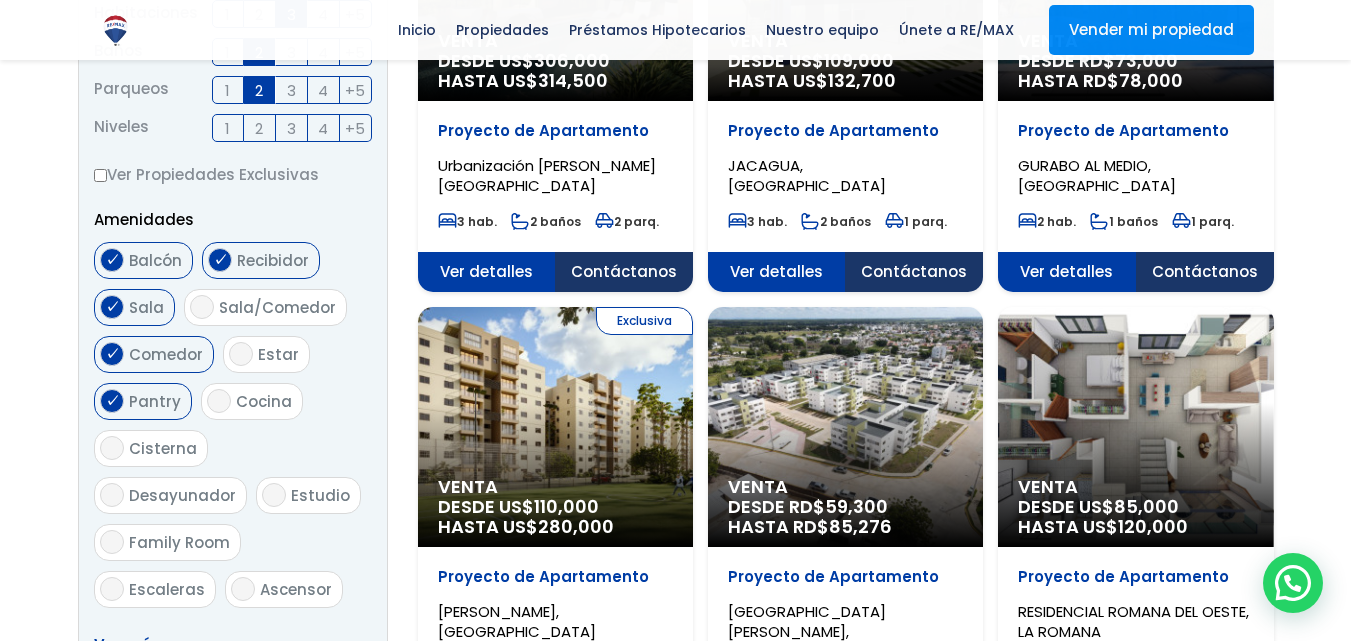 click on "Cocina" at bounding box center [264, 401] 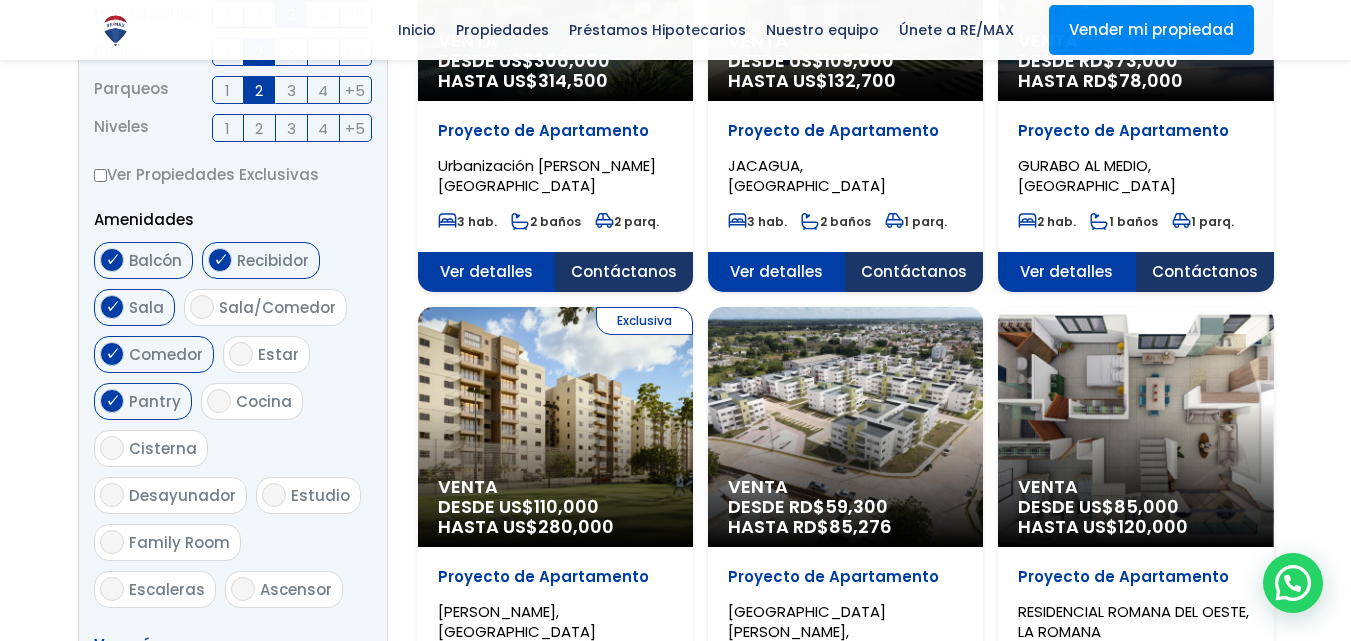 click on "Cocina" at bounding box center (219, 401) 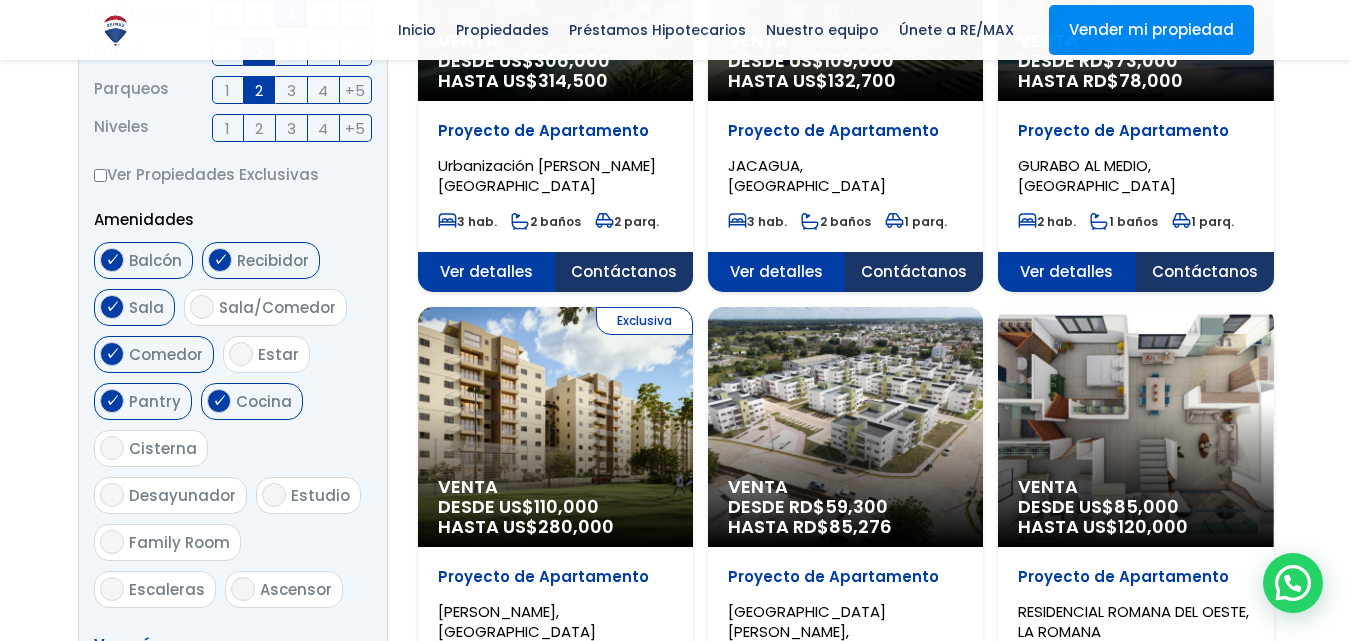 click on "Estar" at bounding box center (278, 354) 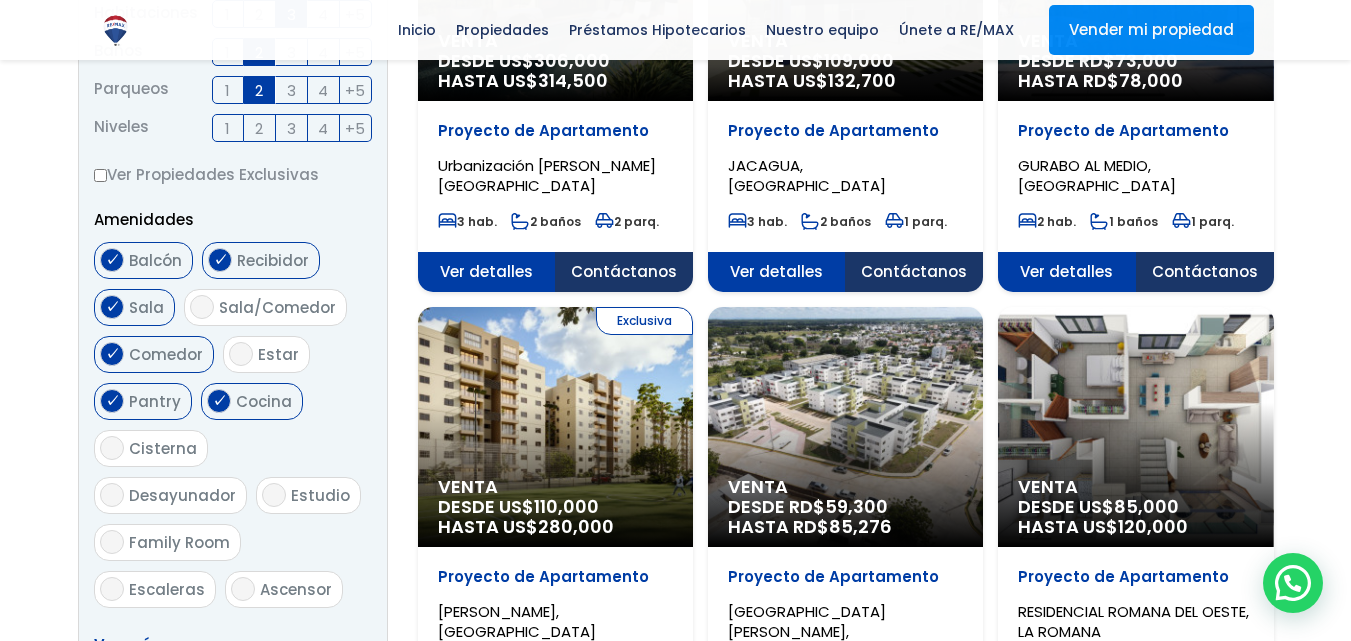 click on "Estar" at bounding box center [241, 354] 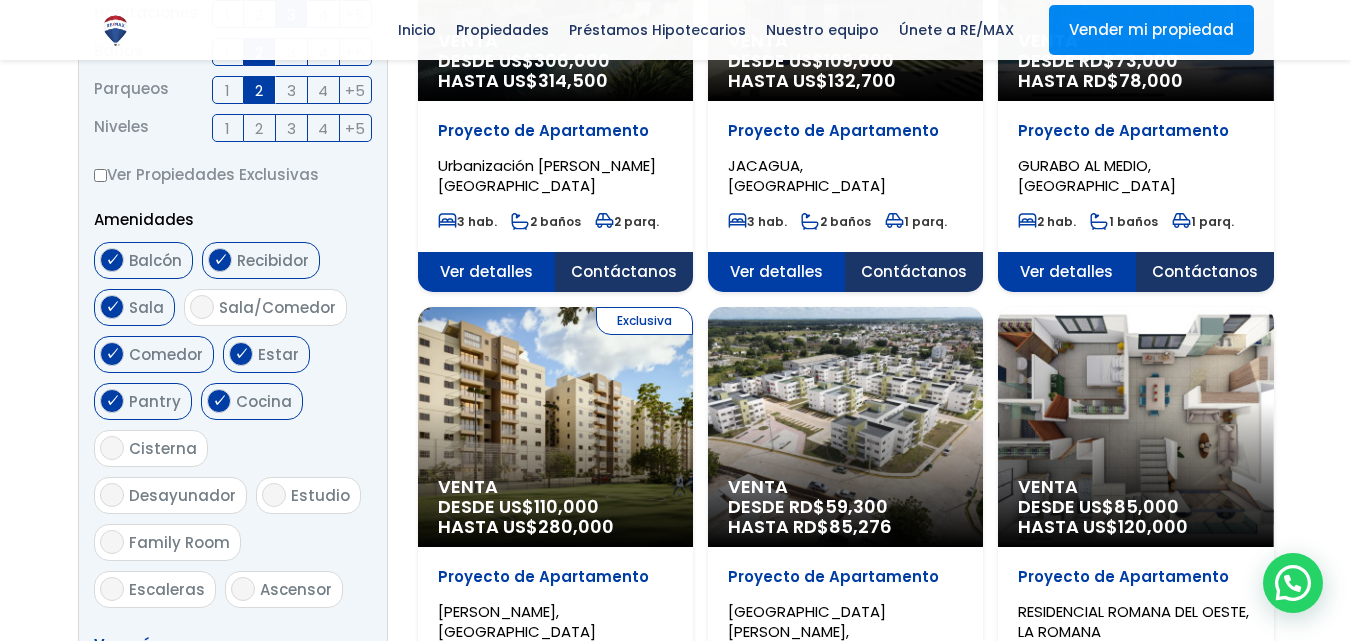 click on "Cisterna" at bounding box center (163, 448) 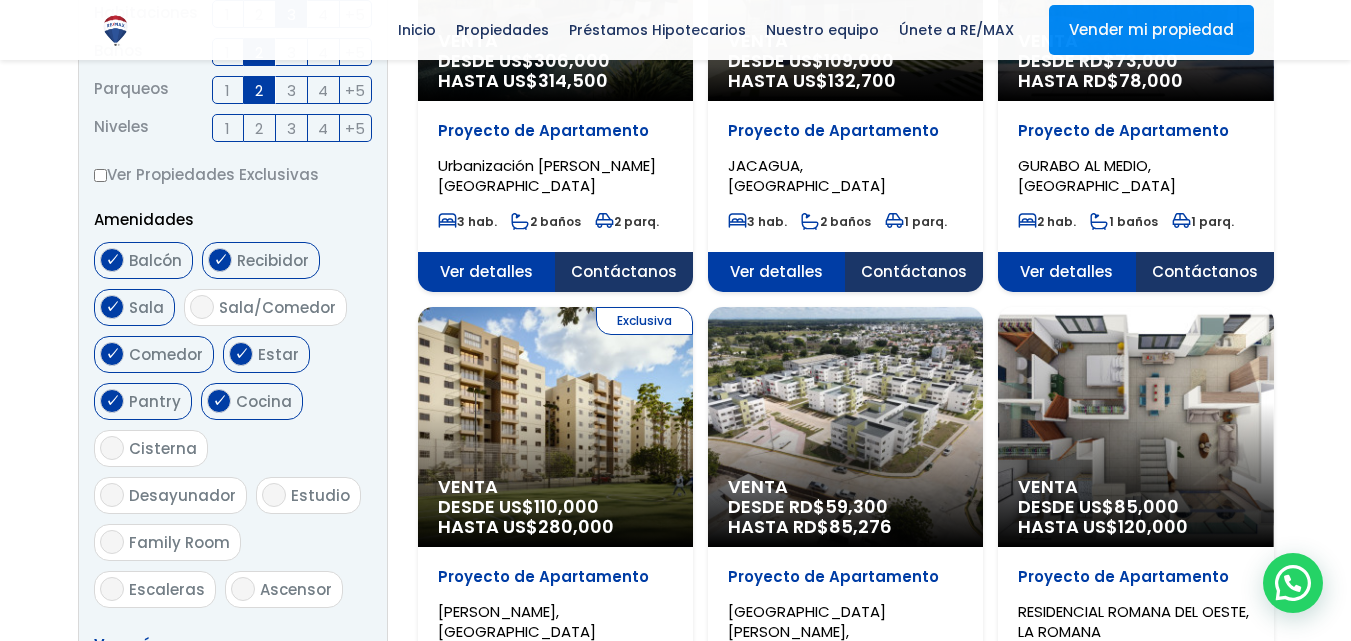 click on "Cisterna" at bounding box center (112, 448) 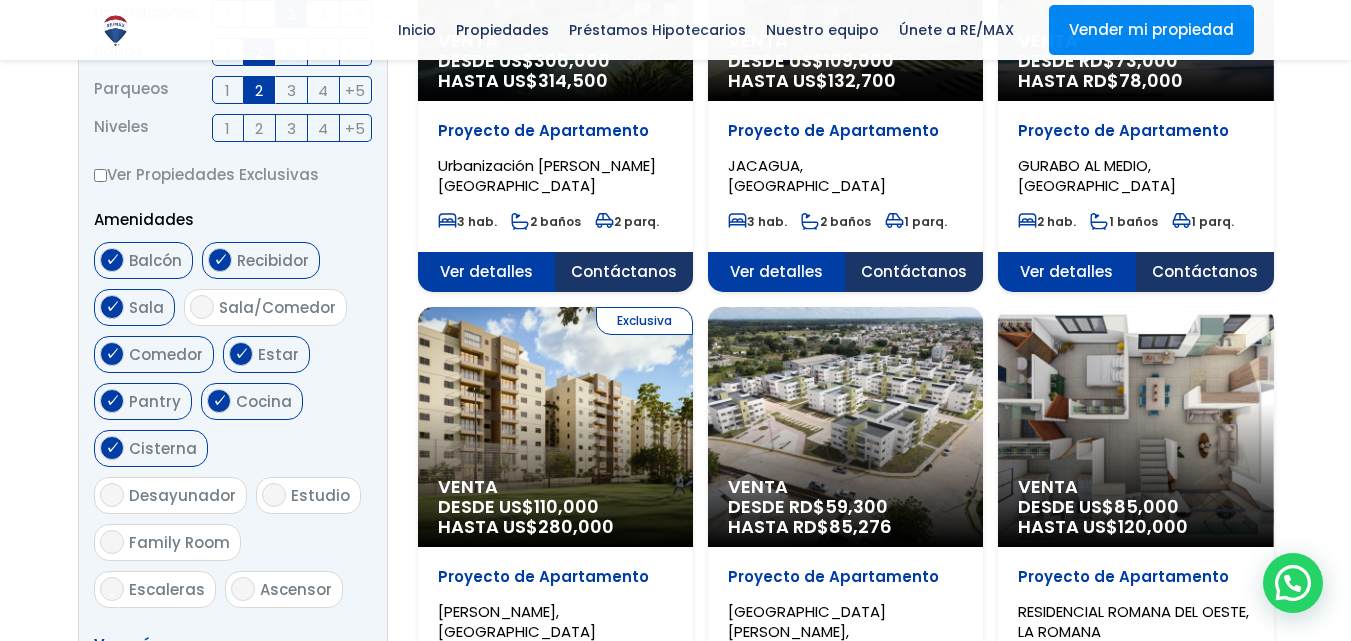 click on "Desayunador" at bounding box center (170, 495) 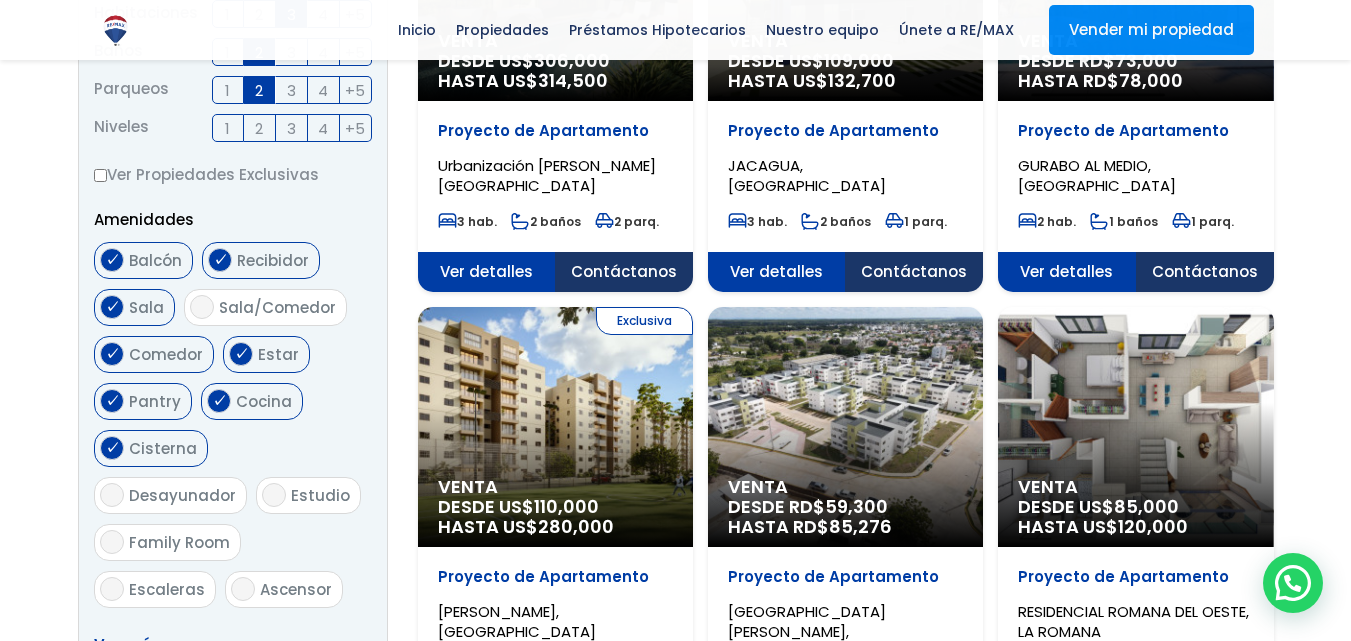 click on "Desayunador" at bounding box center (112, 495) 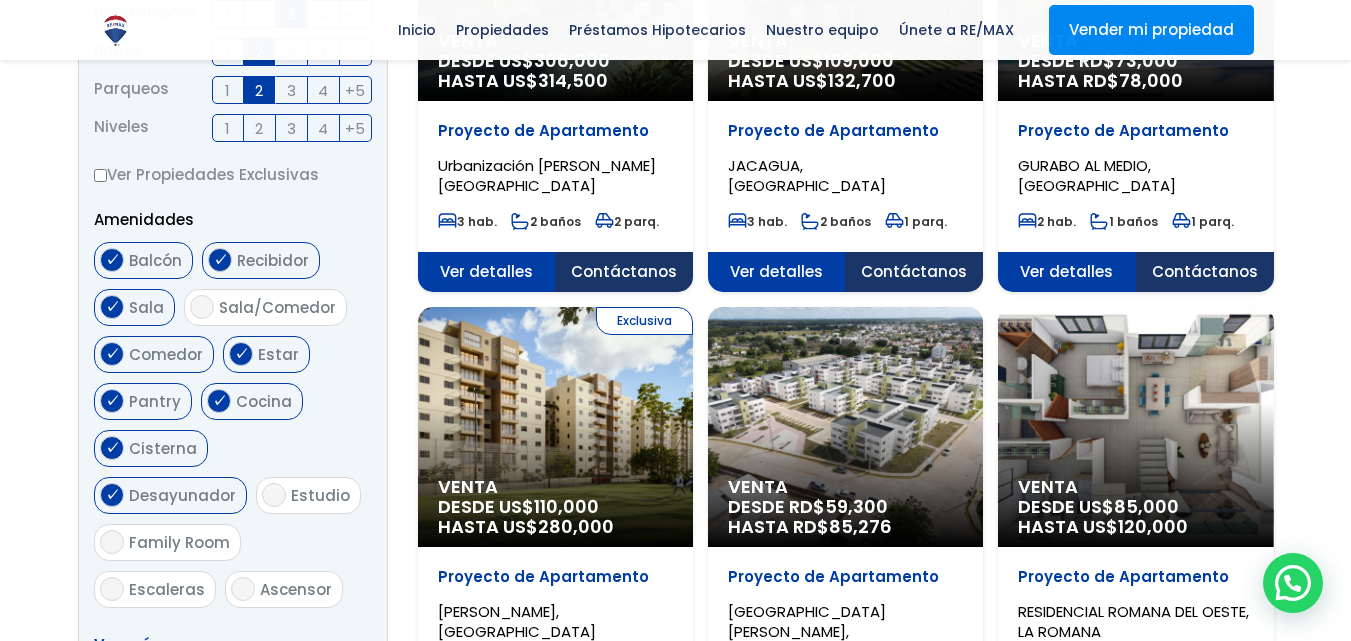 click on "Estudio" at bounding box center (320, 495) 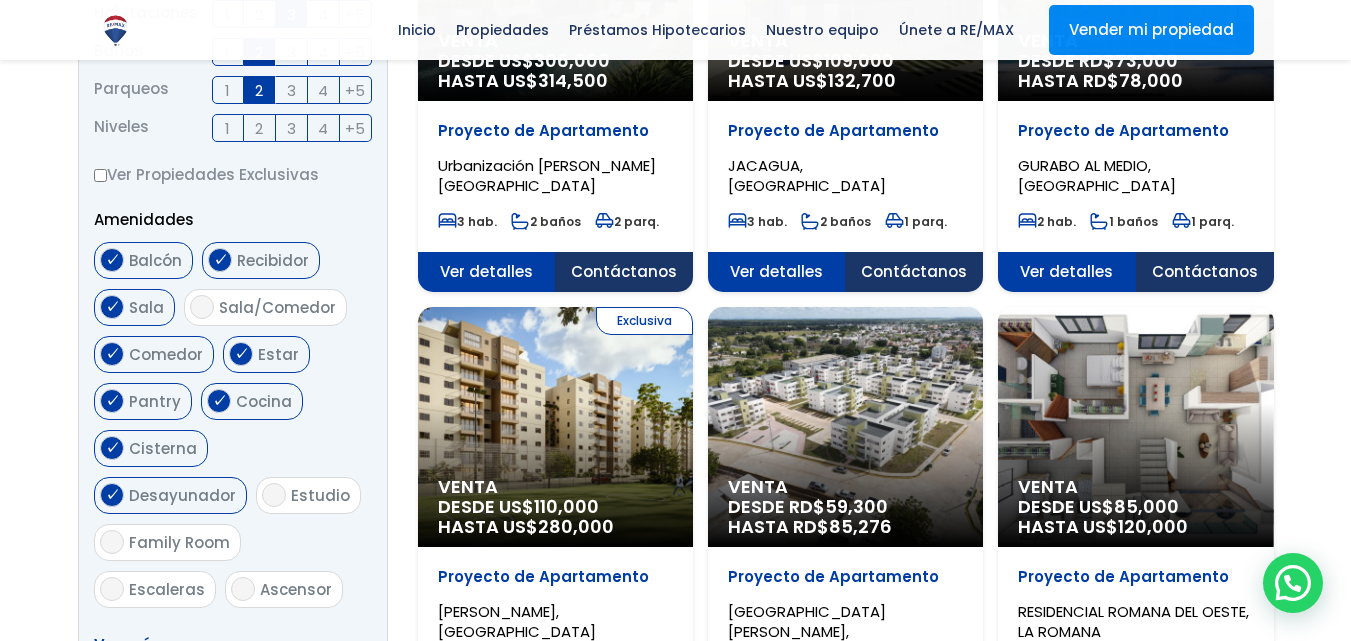 click on "Estudio" at bounding box center [274, 495] 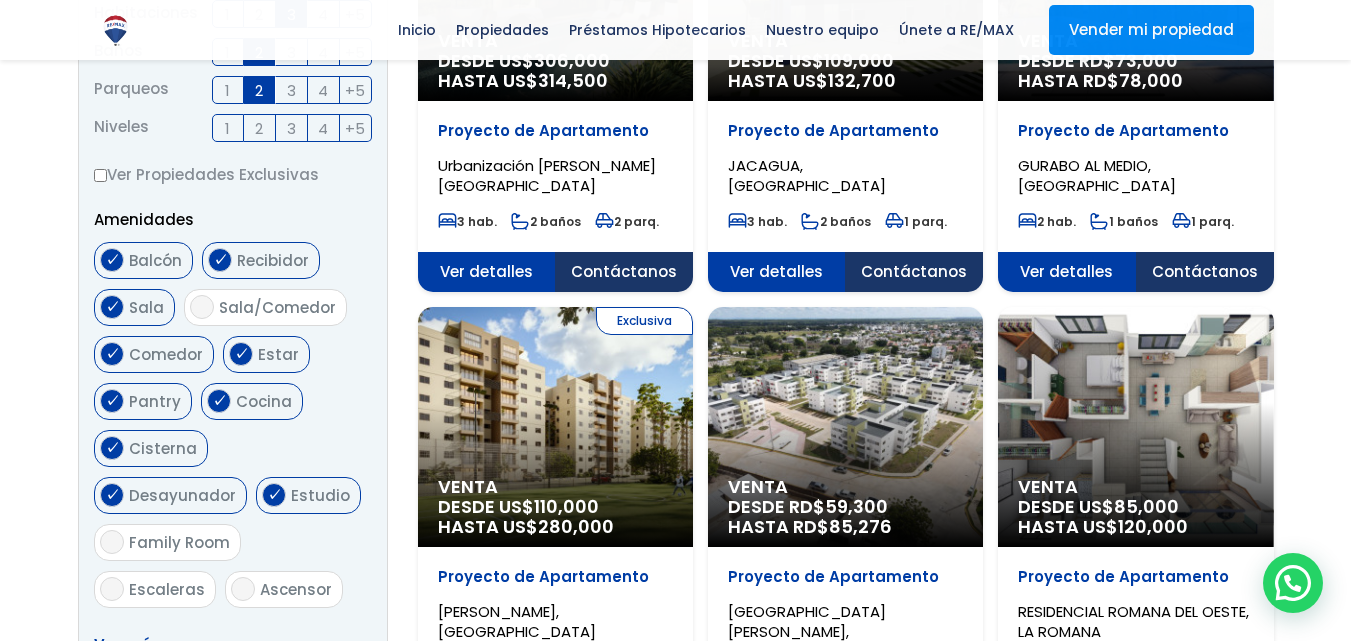 click on "Family Room" at bounding box center [167, 542] 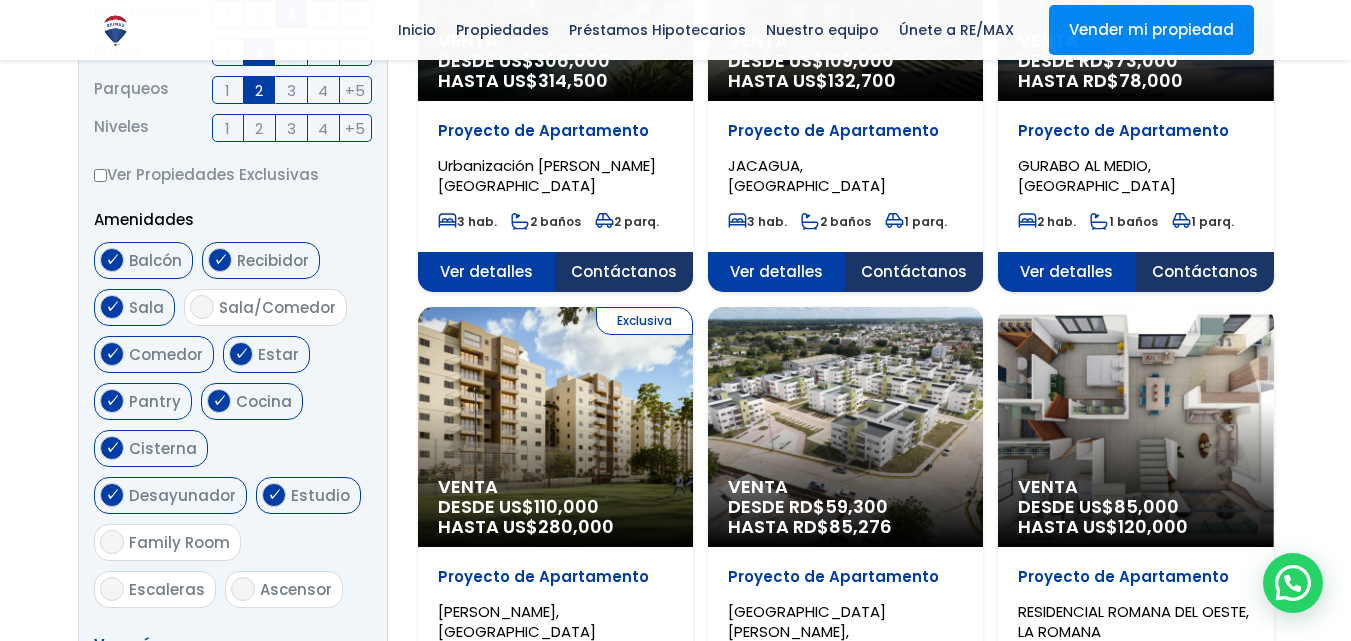 click on "Family Room" at bounding box center (112, 542) 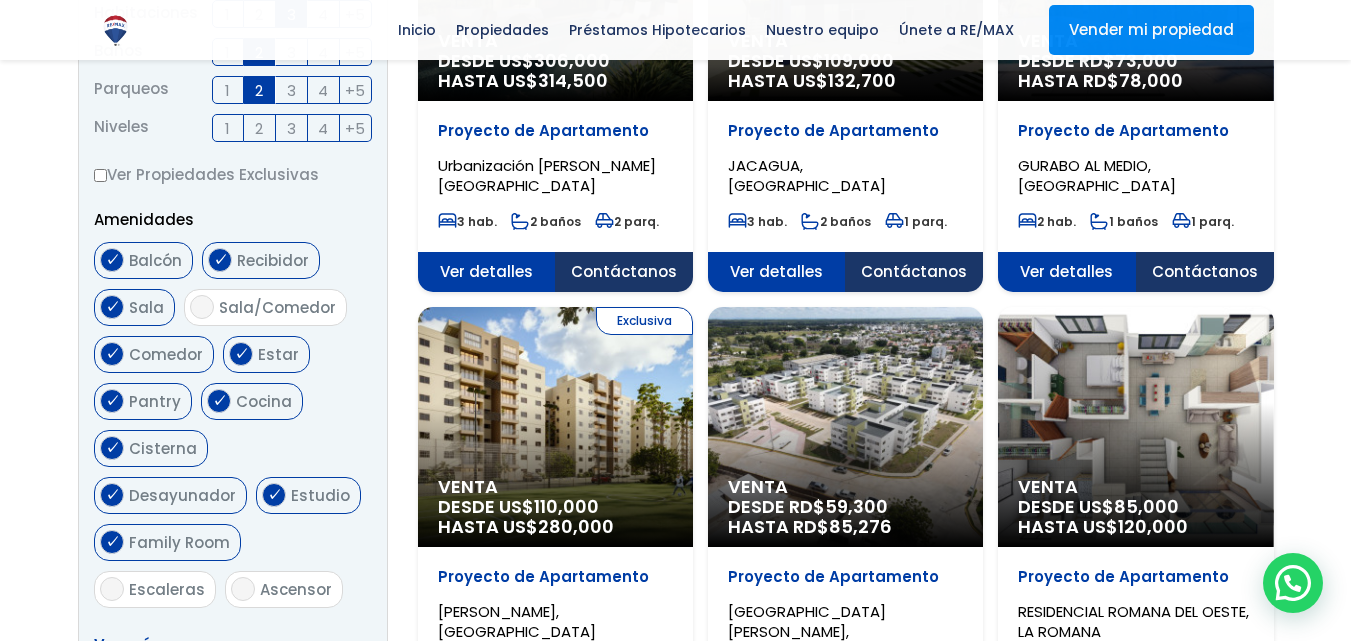 click on "Escaleras" at bounding box center (167, 589) 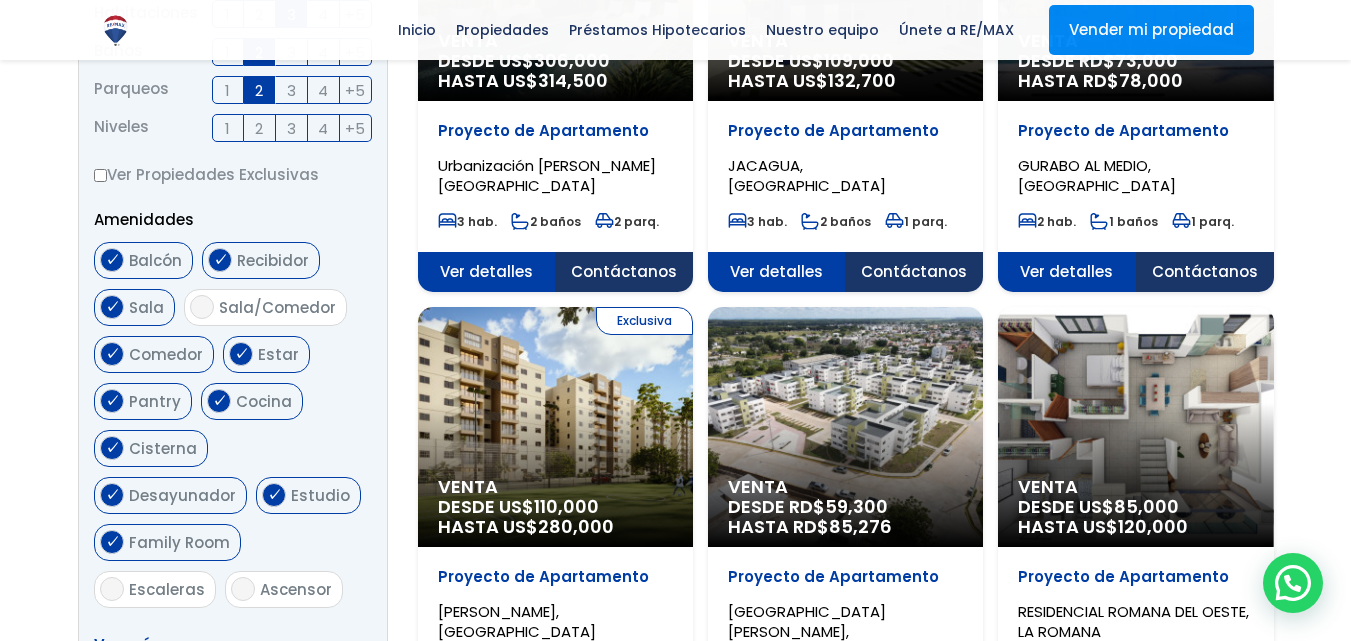 checkbox on "true" 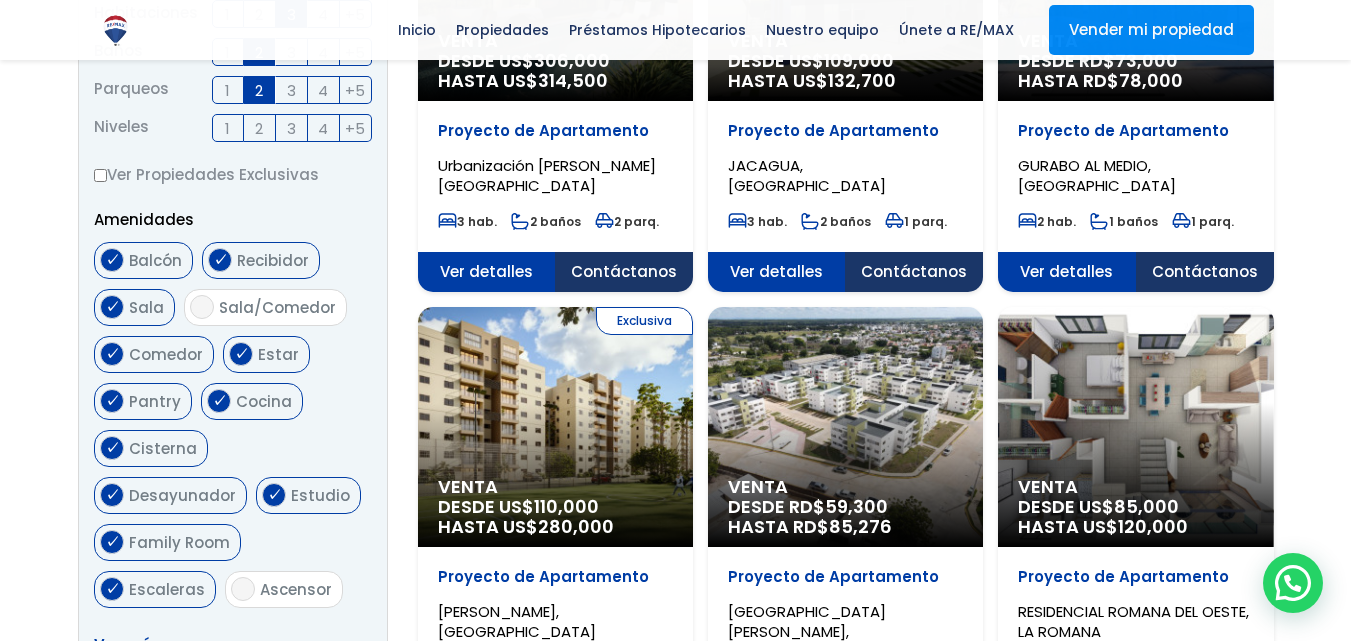 click on "Ascensor" at bounding box center [296, 589] 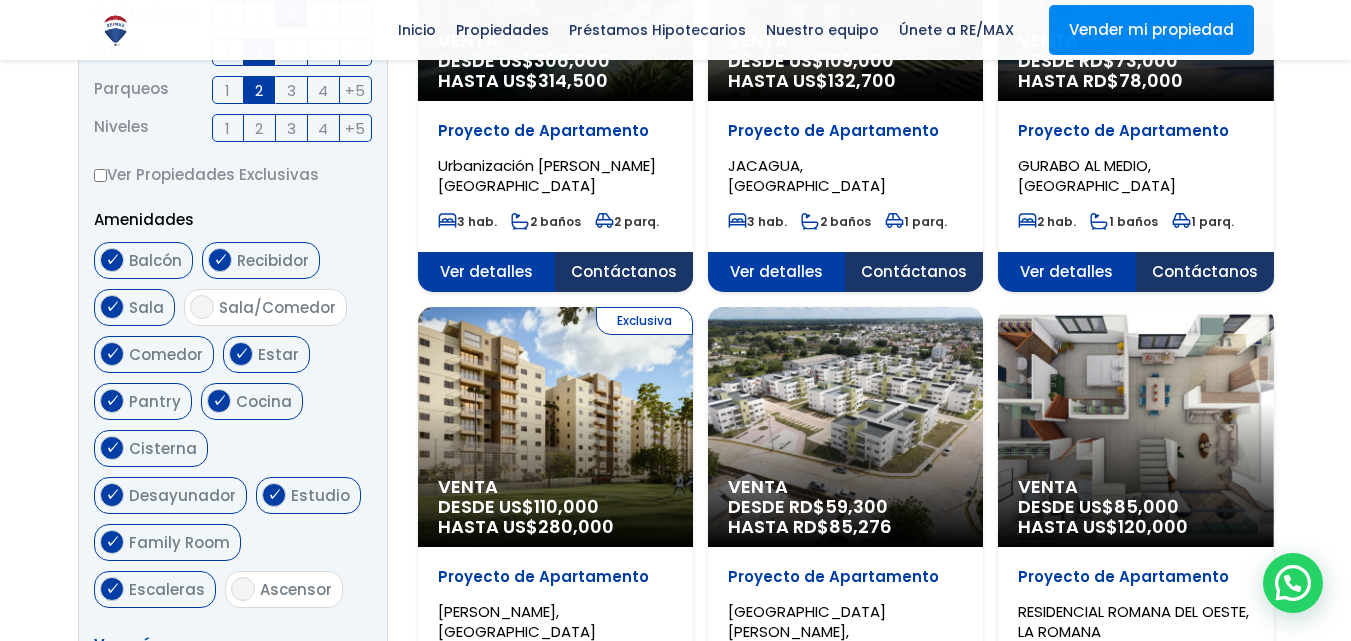 click on "Ascensor" at bounding box center (243, 589) 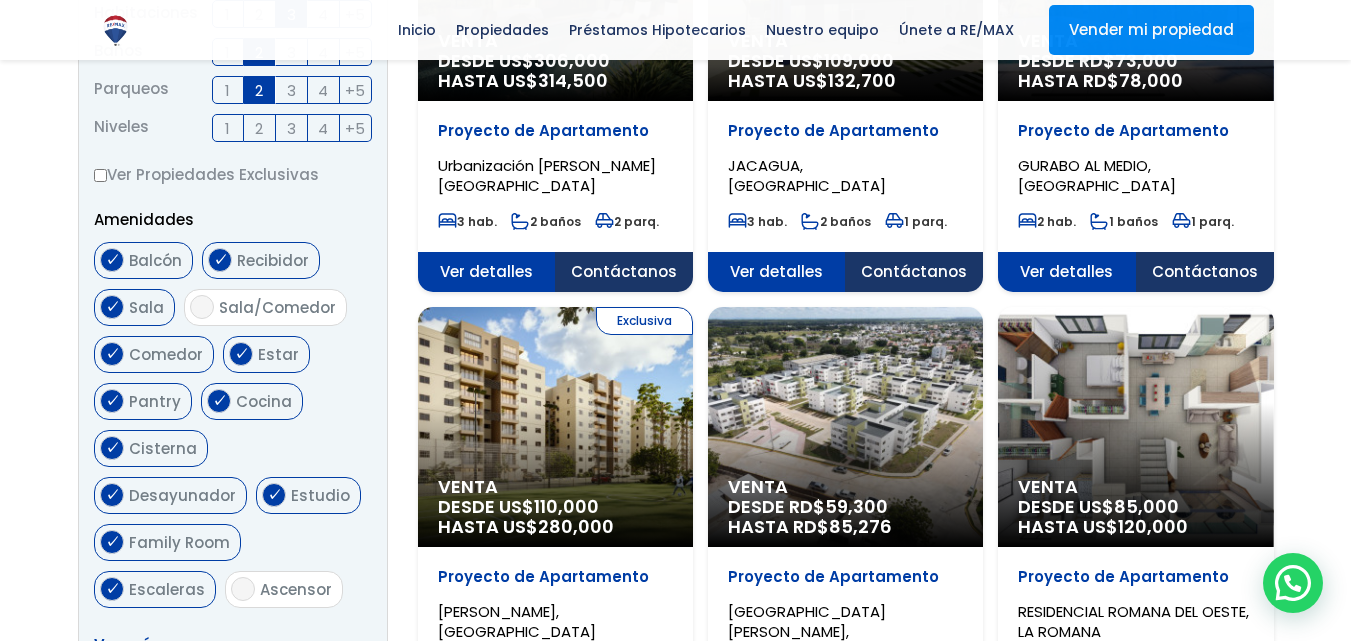 checkbox on "true" 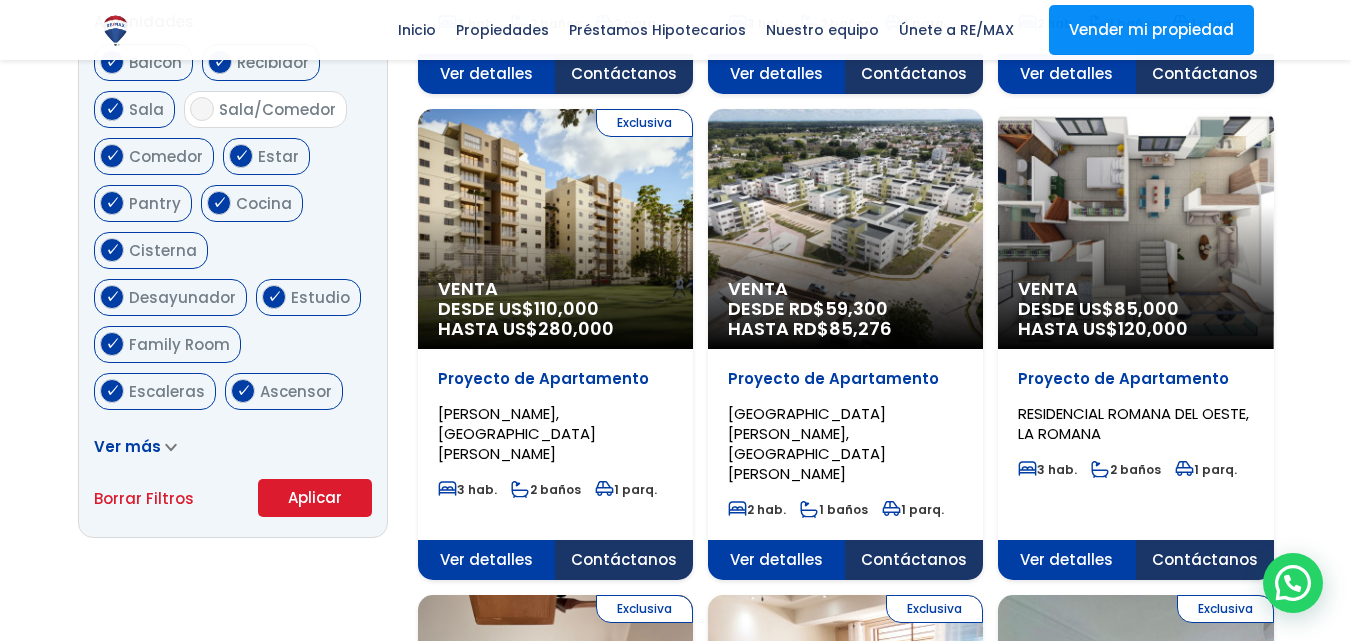 scroll, scrollTop: 1100, scrollLeft: 0, axis: vertical 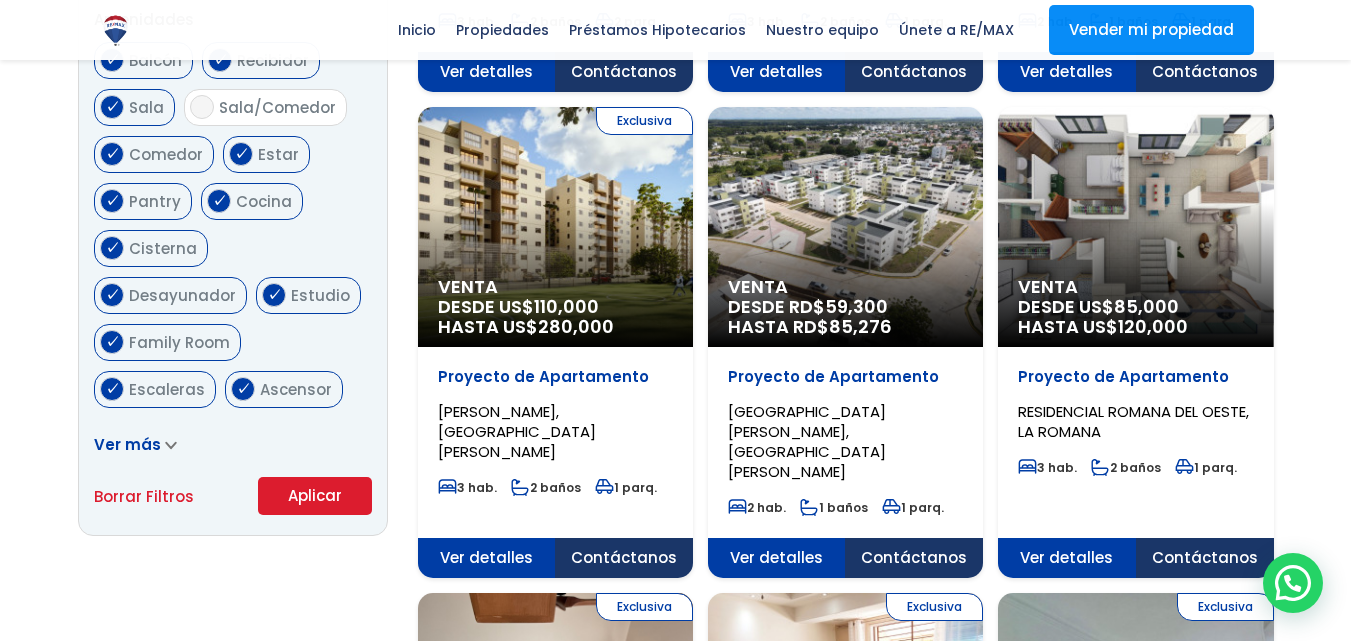 click on "Terraza techada" at bounding box center (195, 436) 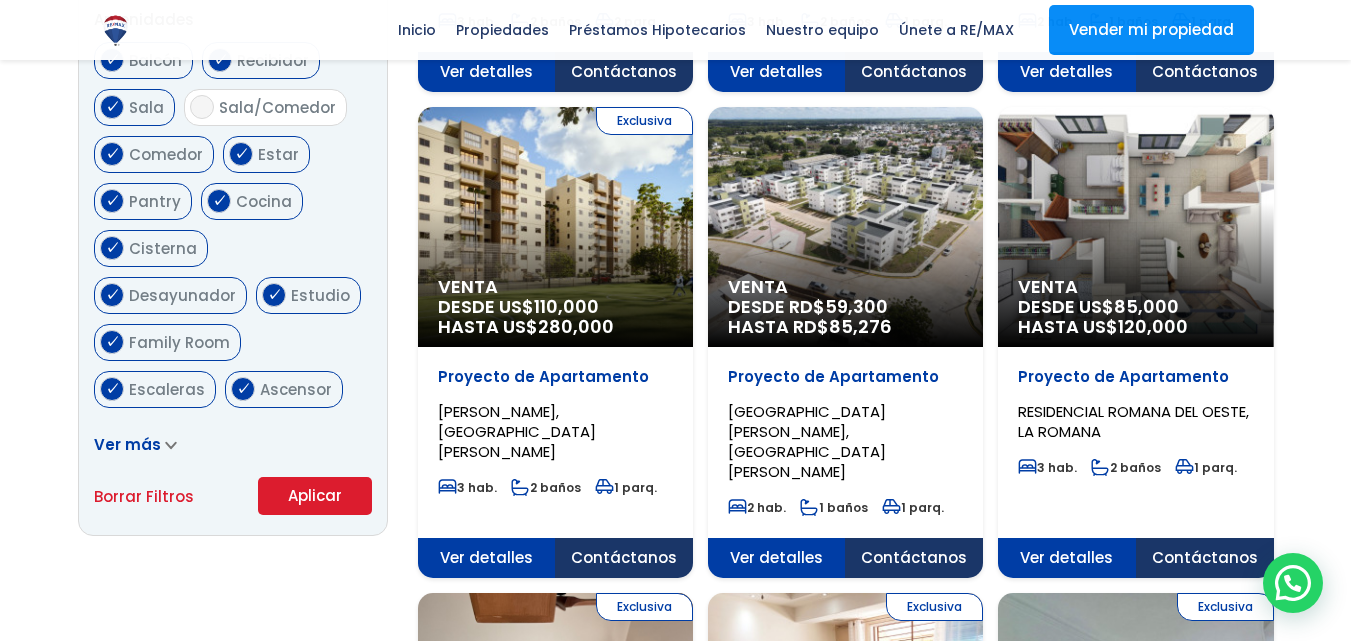 click on "Aplicar" at bounding box center [315, 496] 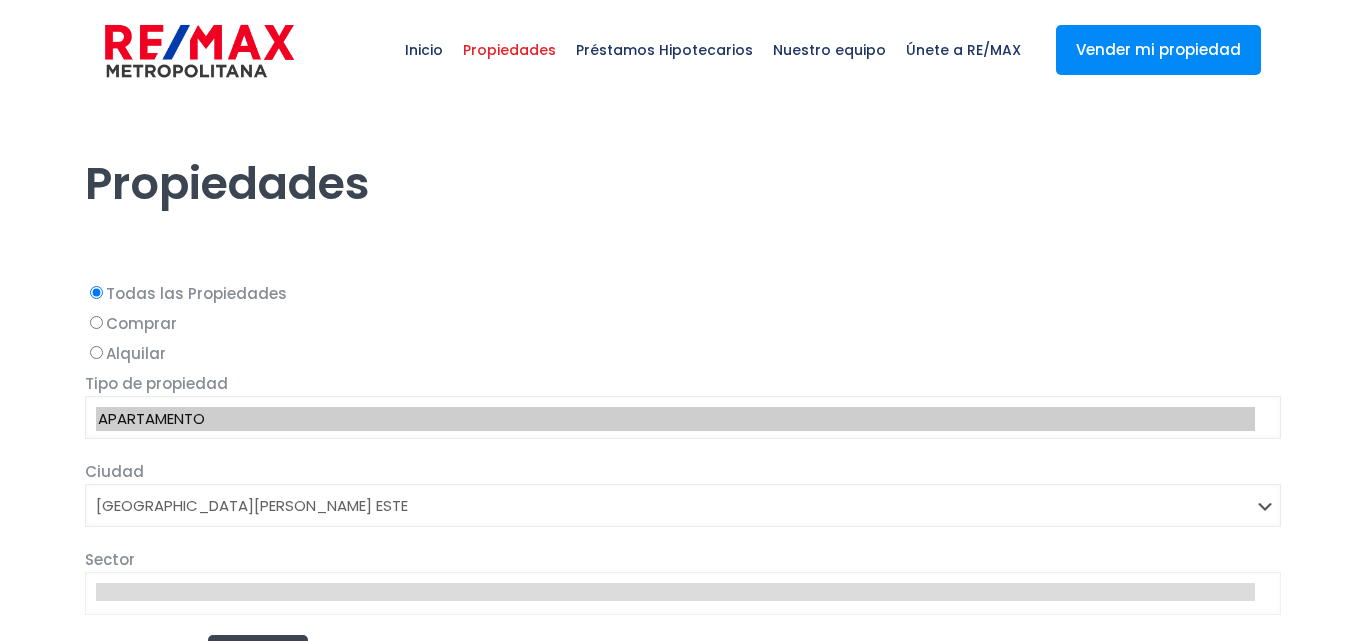 select on "148" 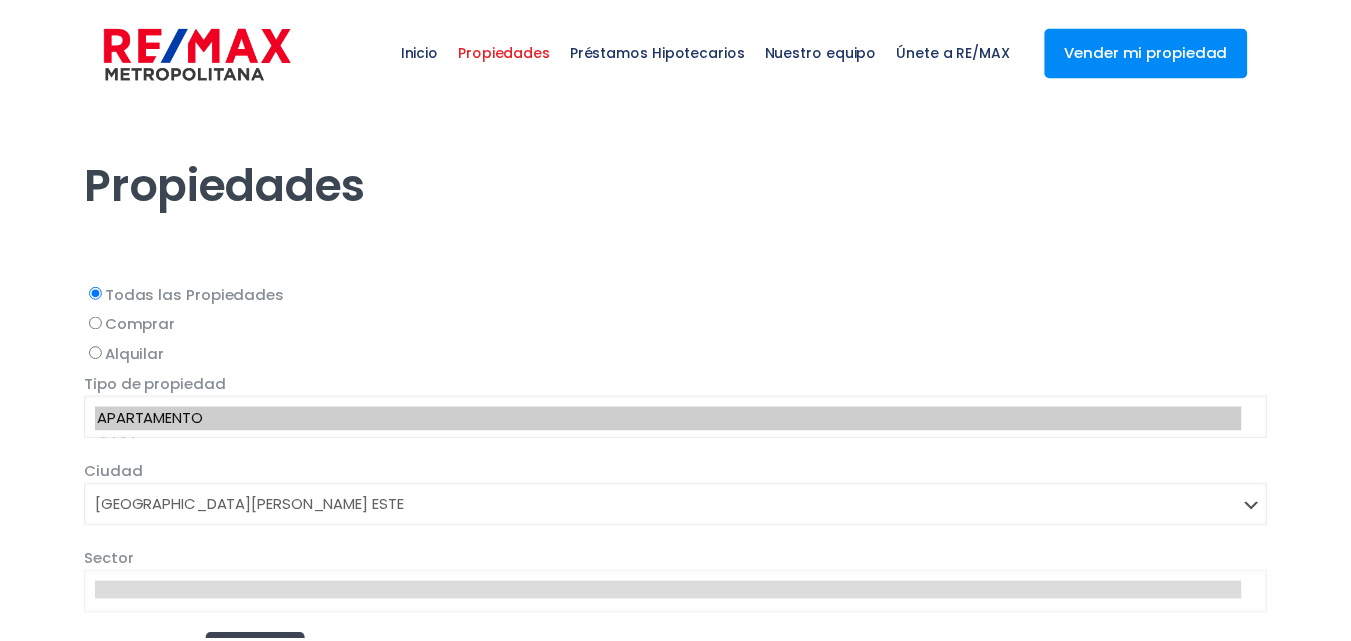 scroll, scrollTop: 0, scrollLeft: 0, axis: both 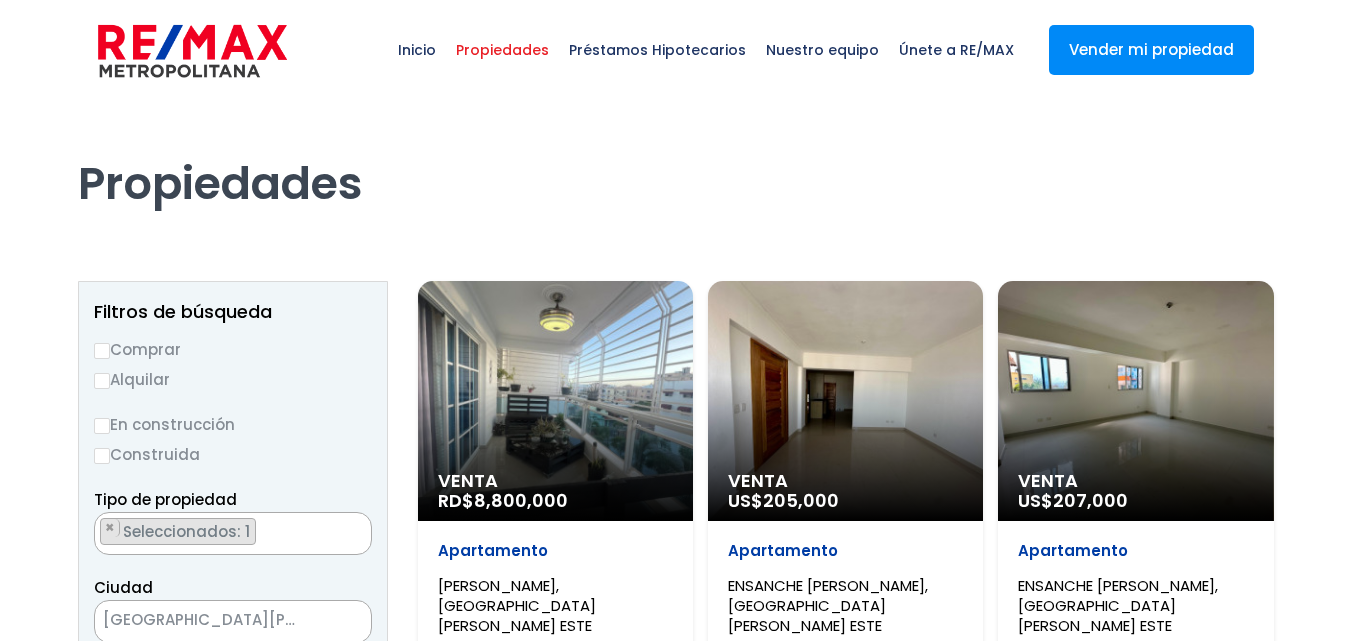 select 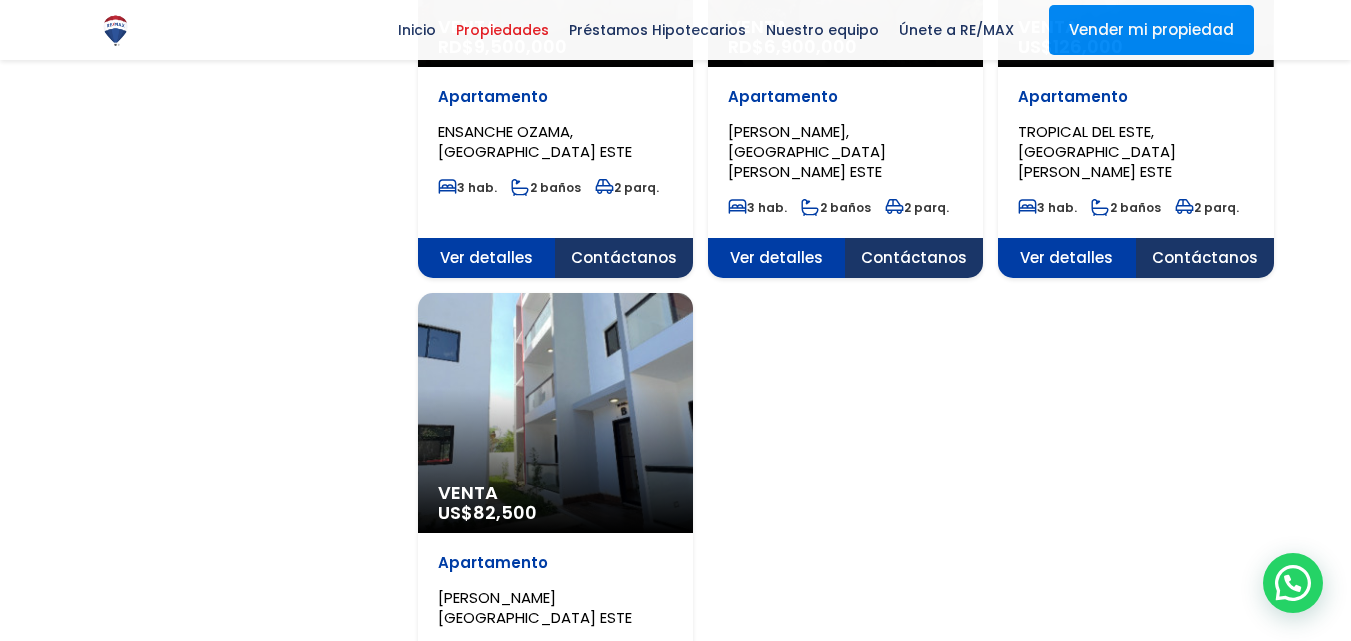 scroll, scrollTop: 2400, scrollLeft: 0, axis: vertical 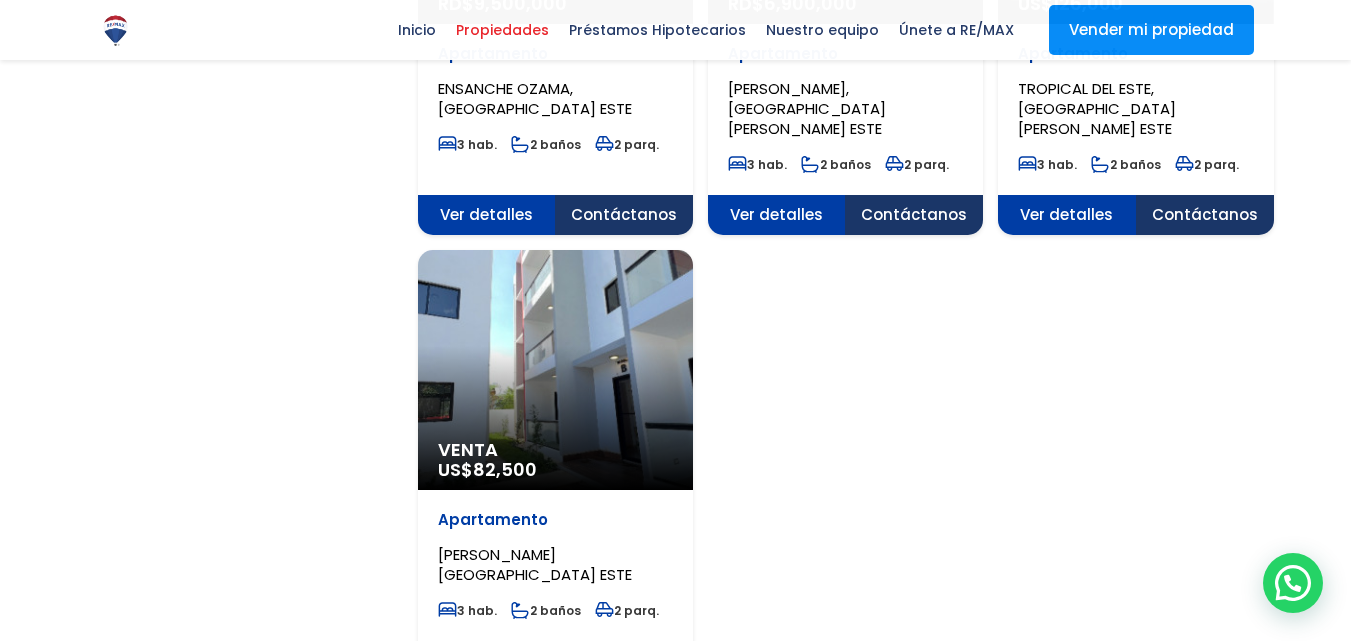 click on "Apartamento
LA UREÑA, SANTO DOMINGO ESTE" at bounding box center [555, -1813] 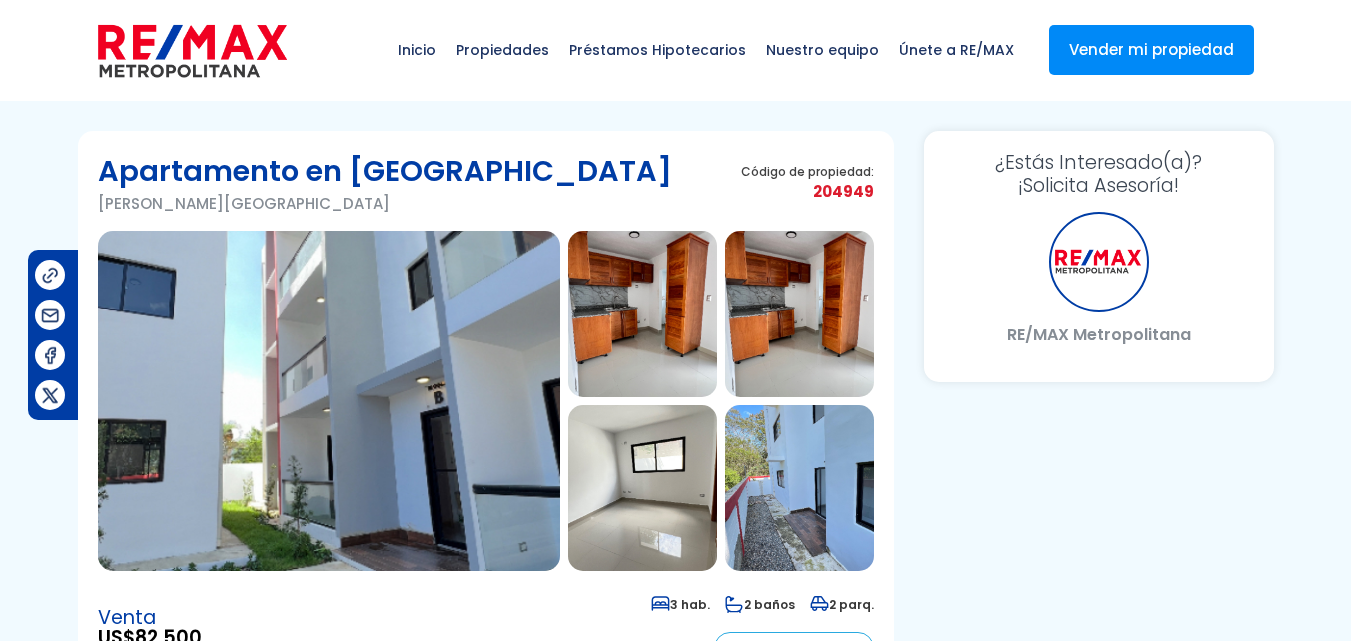 scroll, scrollTop: 0, scrollLeft: 0, axis: both 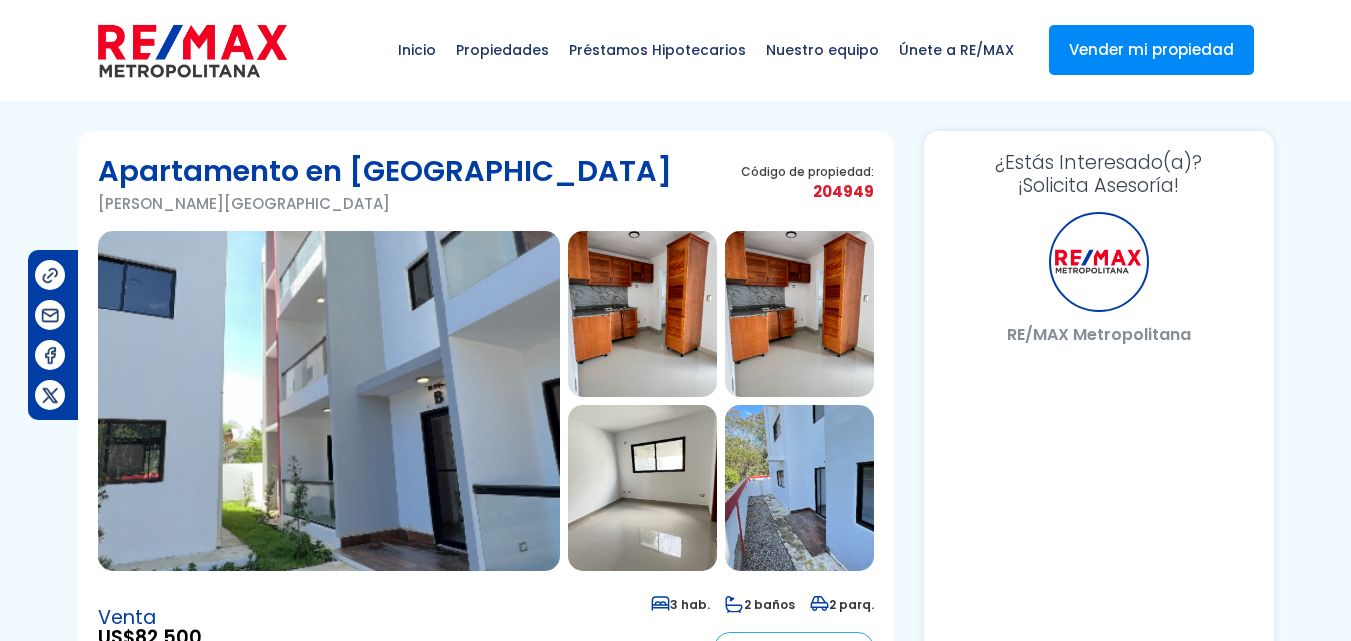 select on "DO" 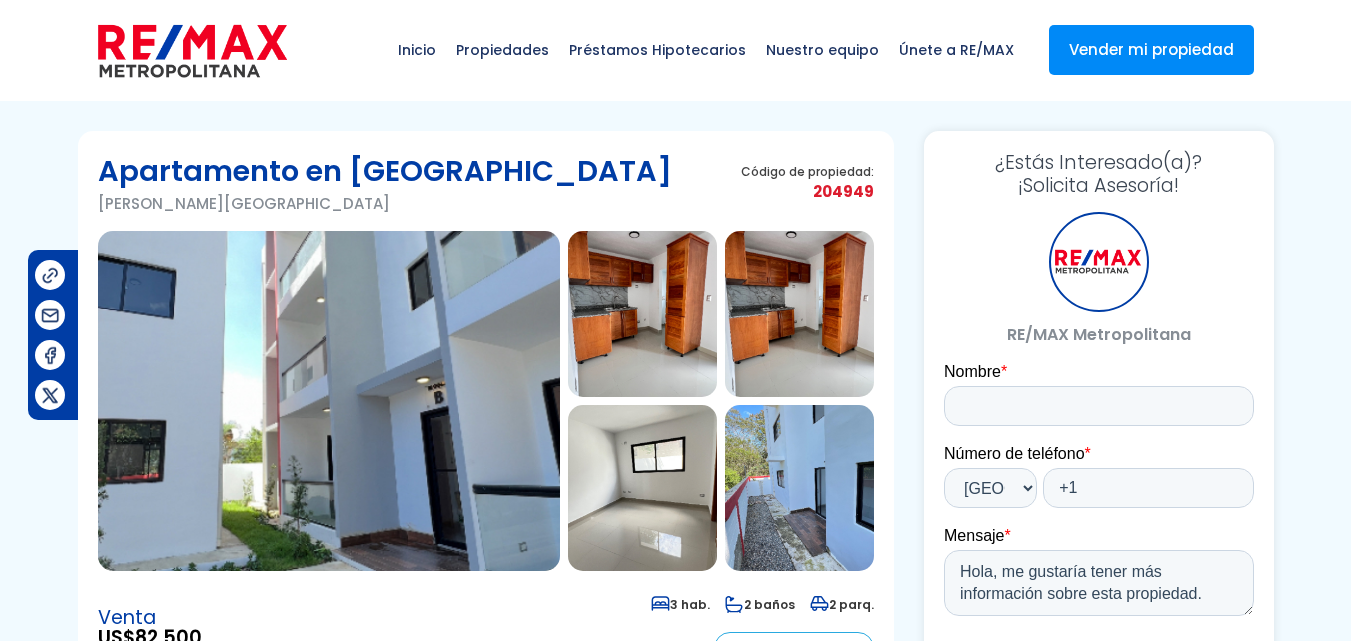 scroll, scrollTop: 0, scrollLeft: 0, axis: both 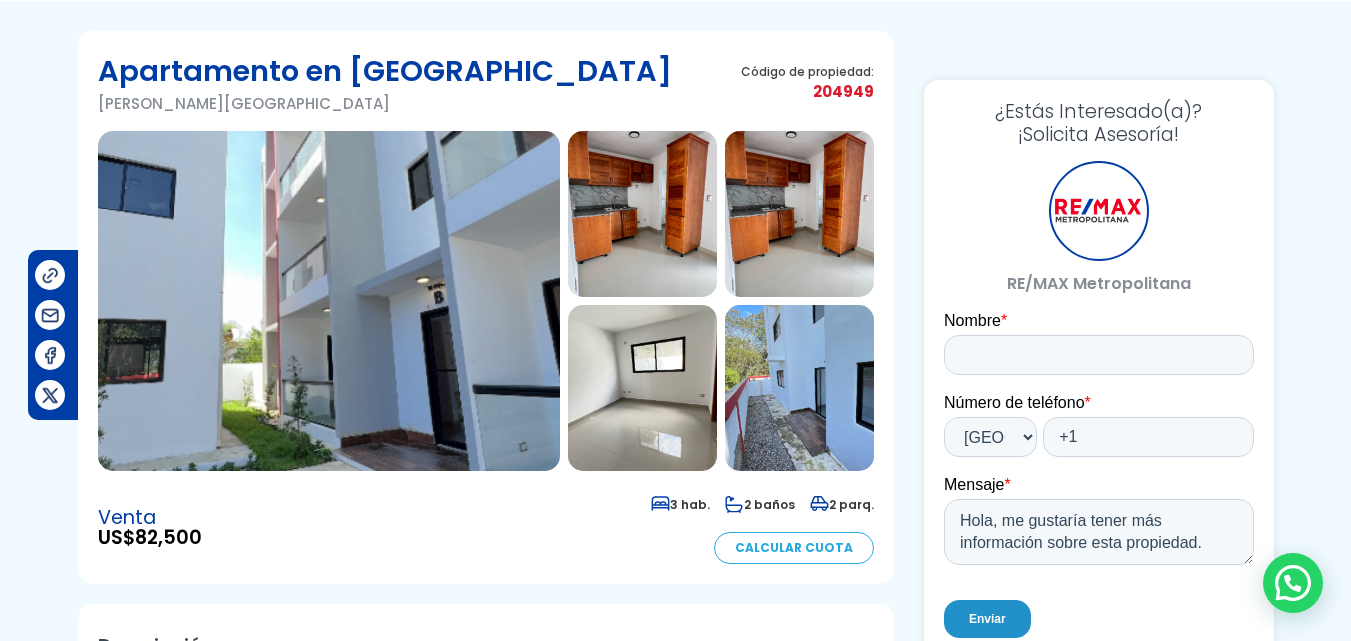 click at bounding box center [642, 214] 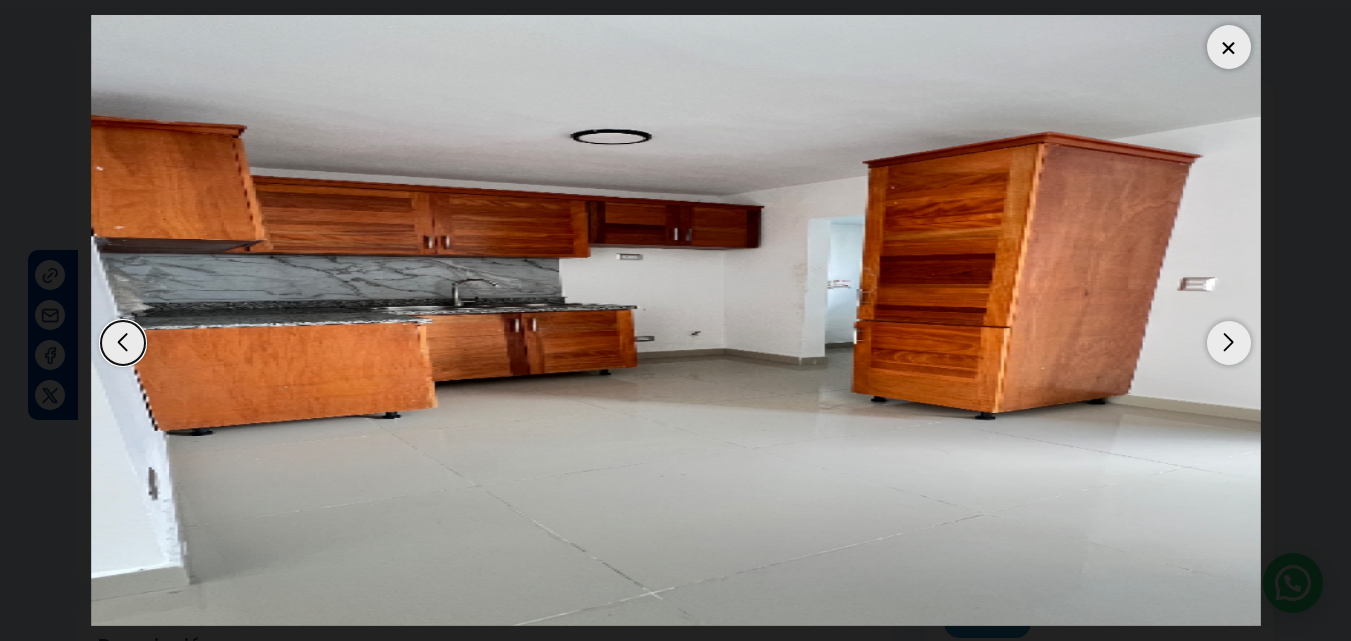 click at bounding box center [1229, 343] 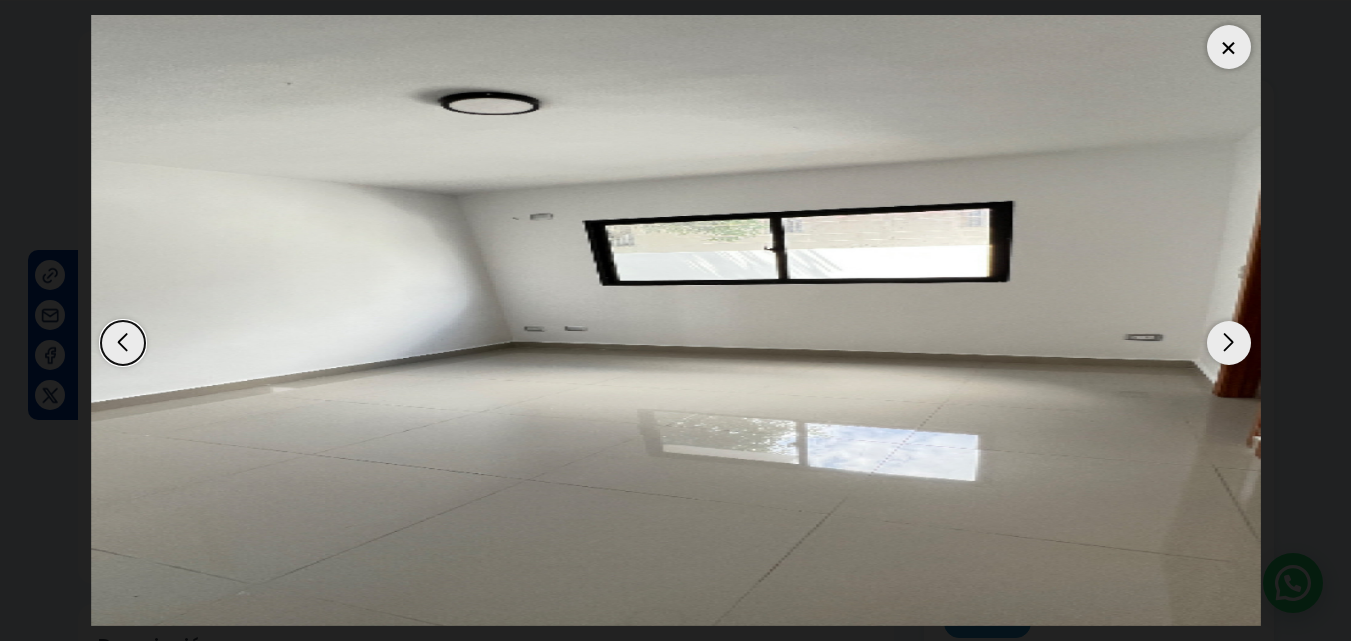 click at bounding box center [1229, 343] 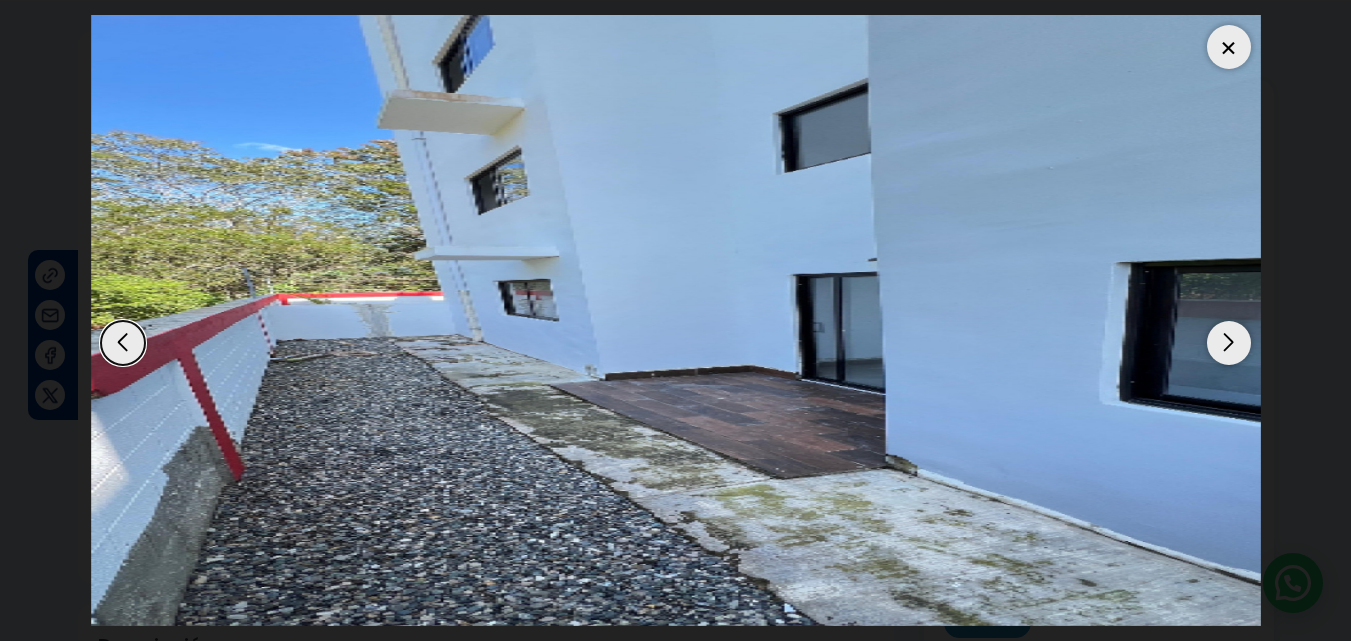 click at bounding box center (1229, 343) 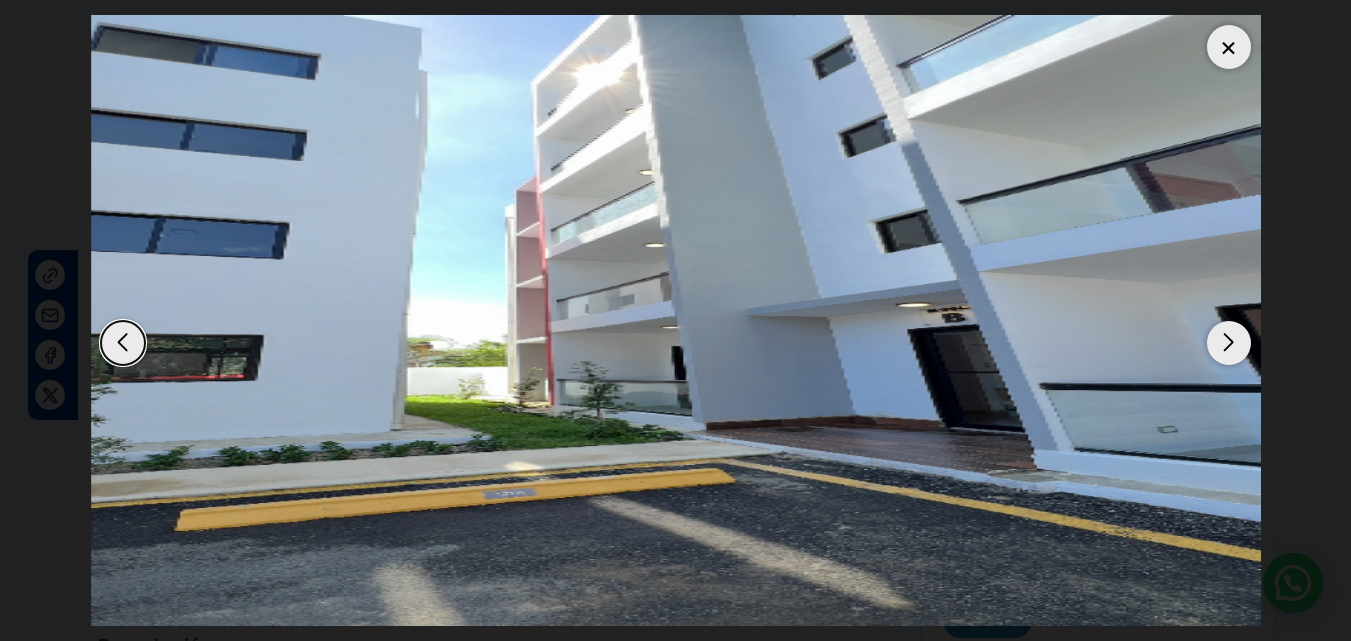 click at bounding box center (1229, 47) 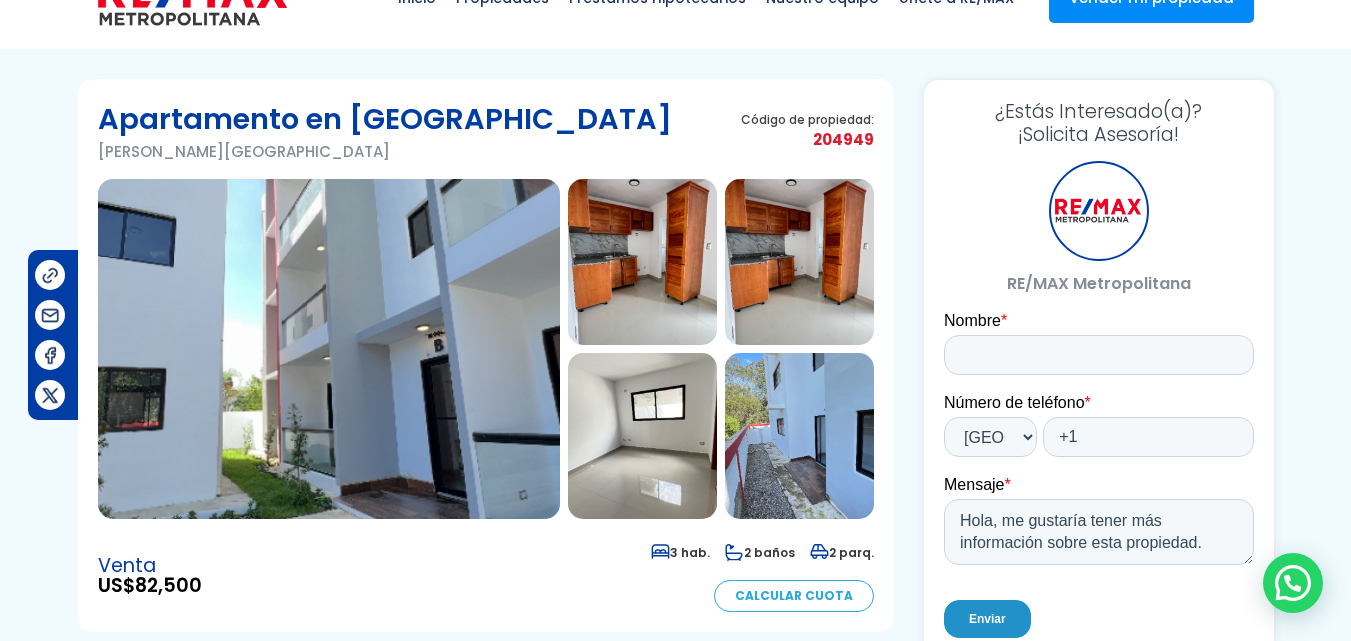 scroll, scrollTop: 100, scrollLeft: 0, axis: vertical 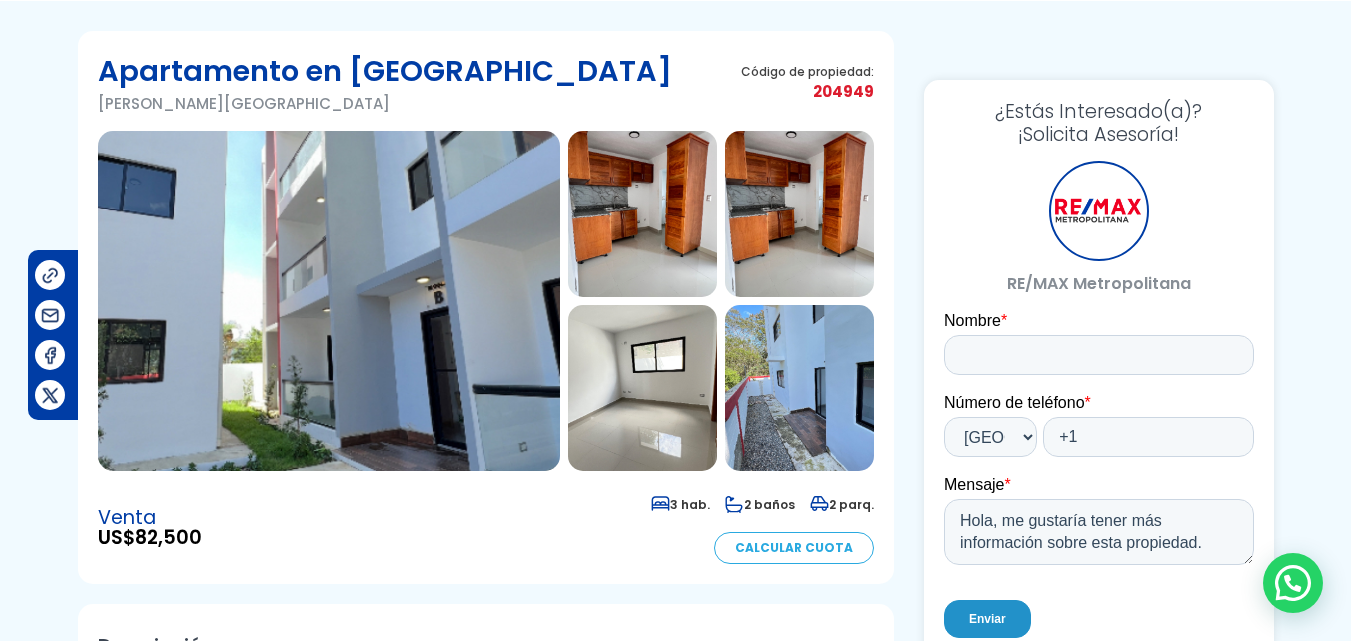 click at bounding box center [329, 301] 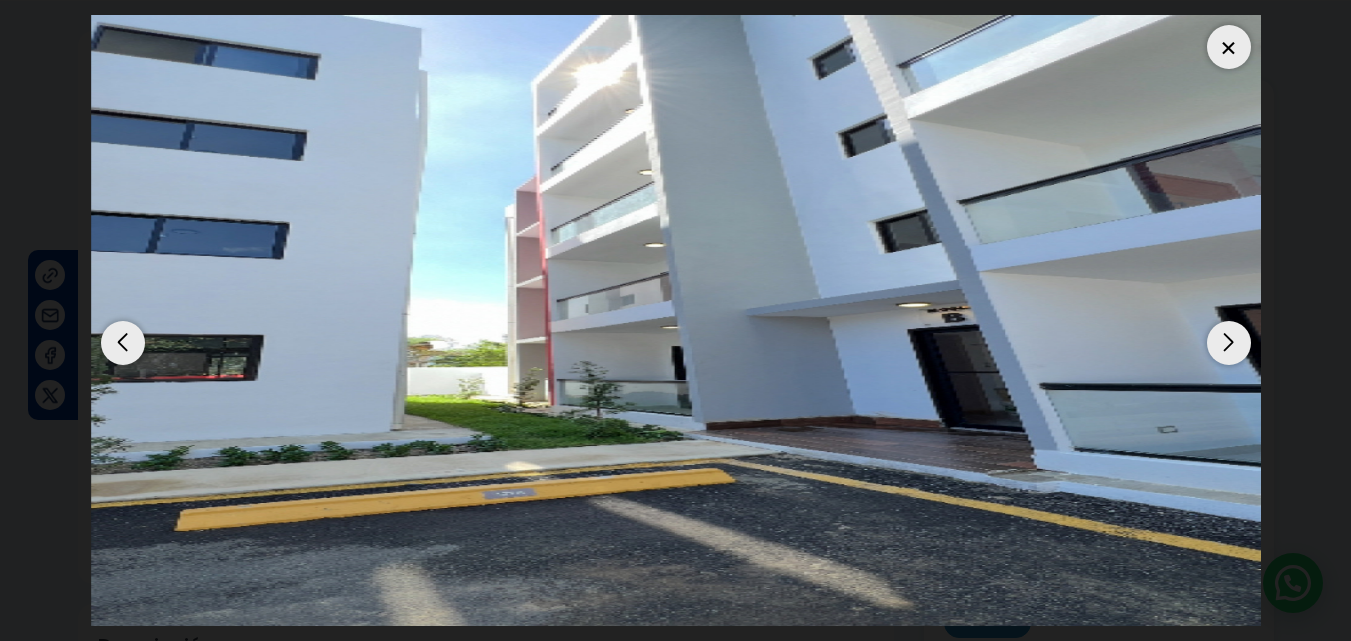 click at bounding box center [1229, 343] 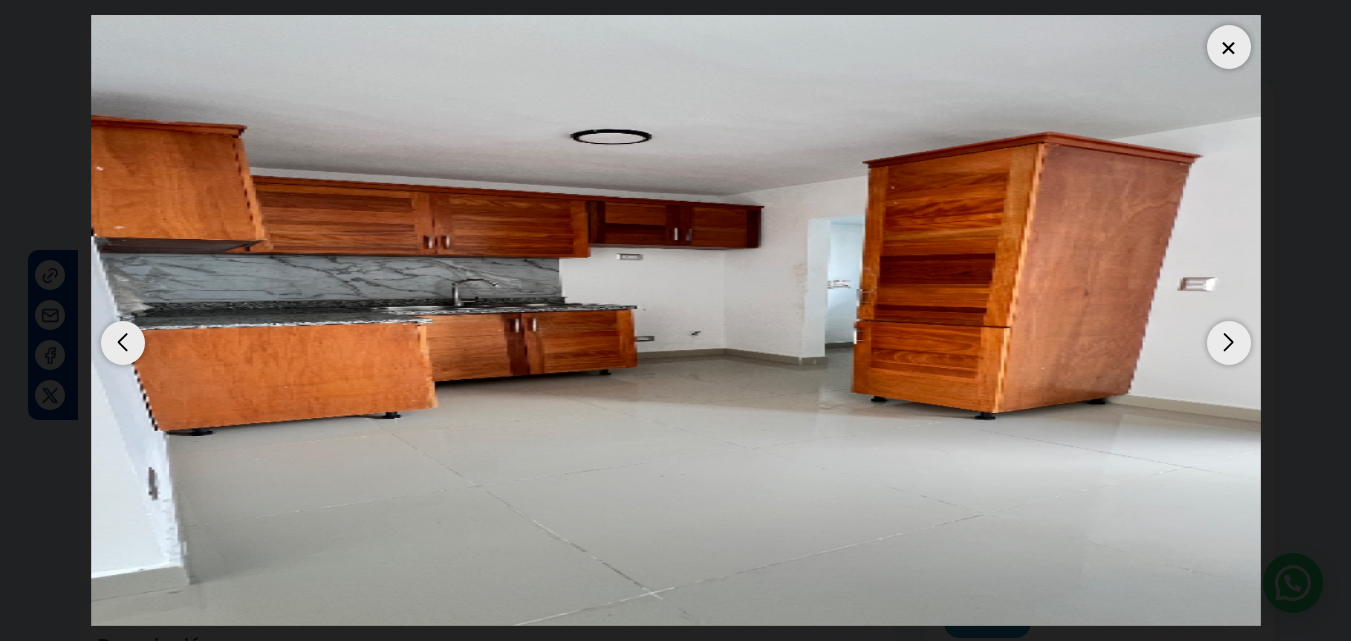 click at bounding box center [1229, 343] 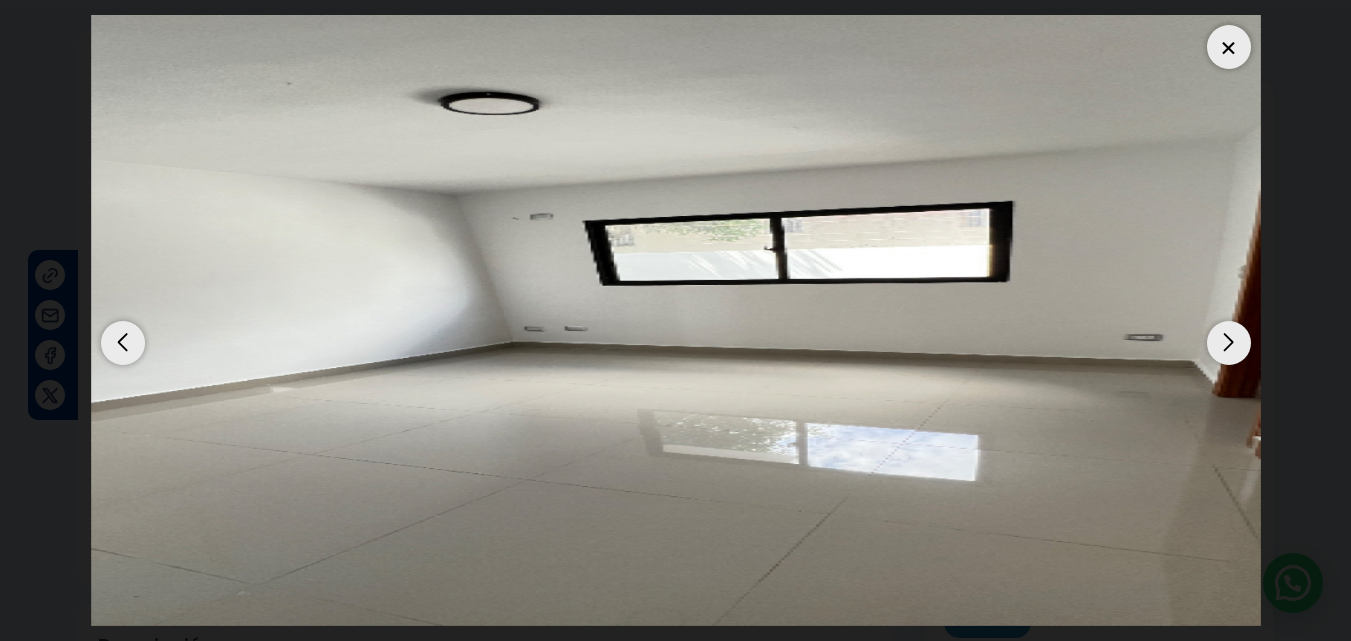 click at bounding box center [1229, 47] 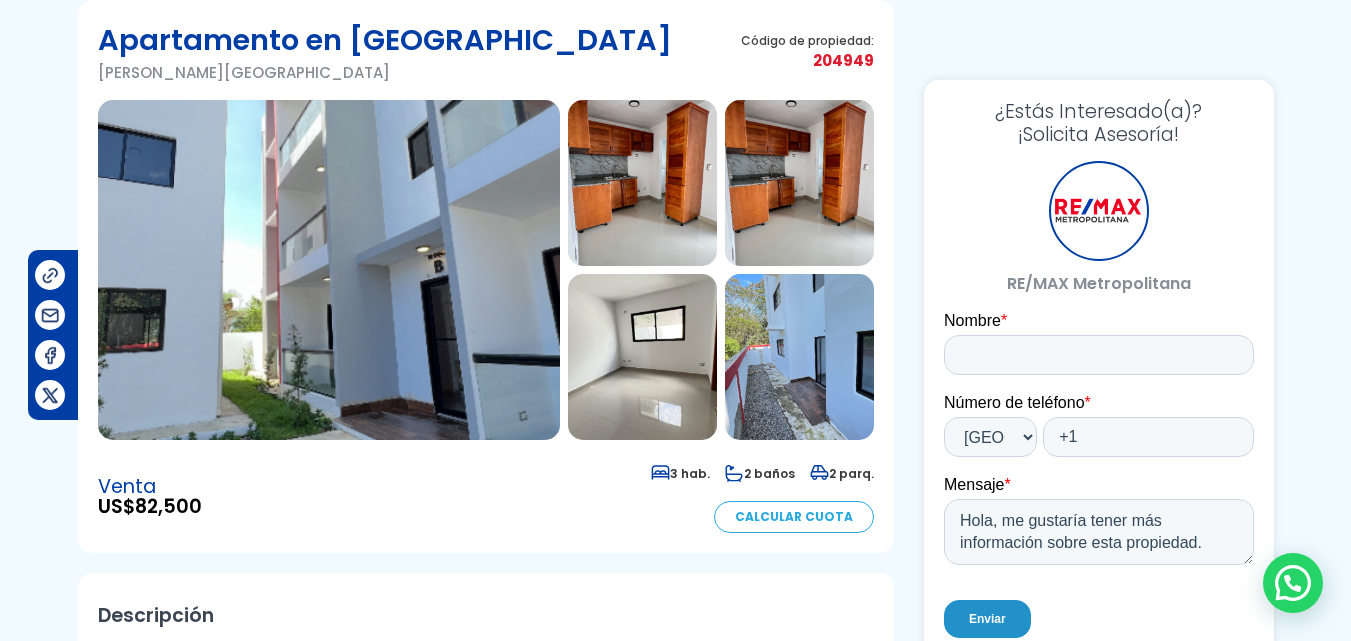scroll, scrollTop: 0, scrollLeft: 0, axis: both 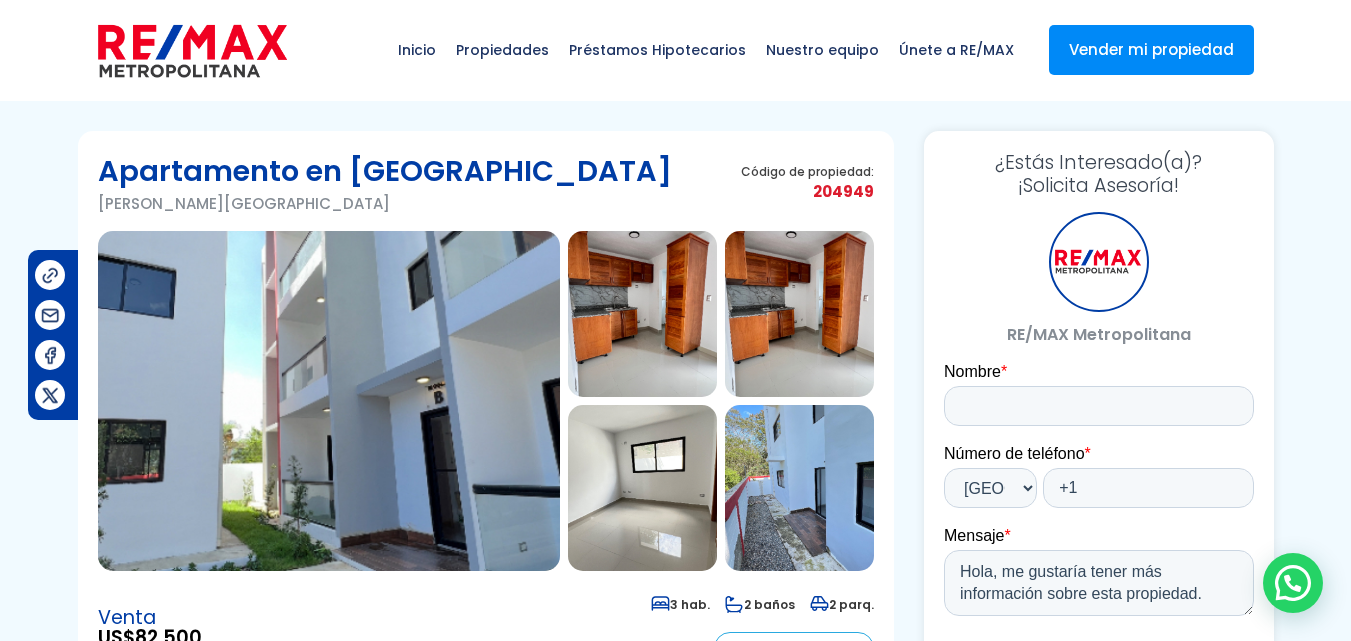 click on "Apartamento en [GEOGRAPHIC_DATA][PERSON_NAME][GEOGRAPHIC_DATA], [GEOGRAPHIC_DATA][PERSON_NAME]
Código de propiedad:
204949" at bounding box center (486, 959) 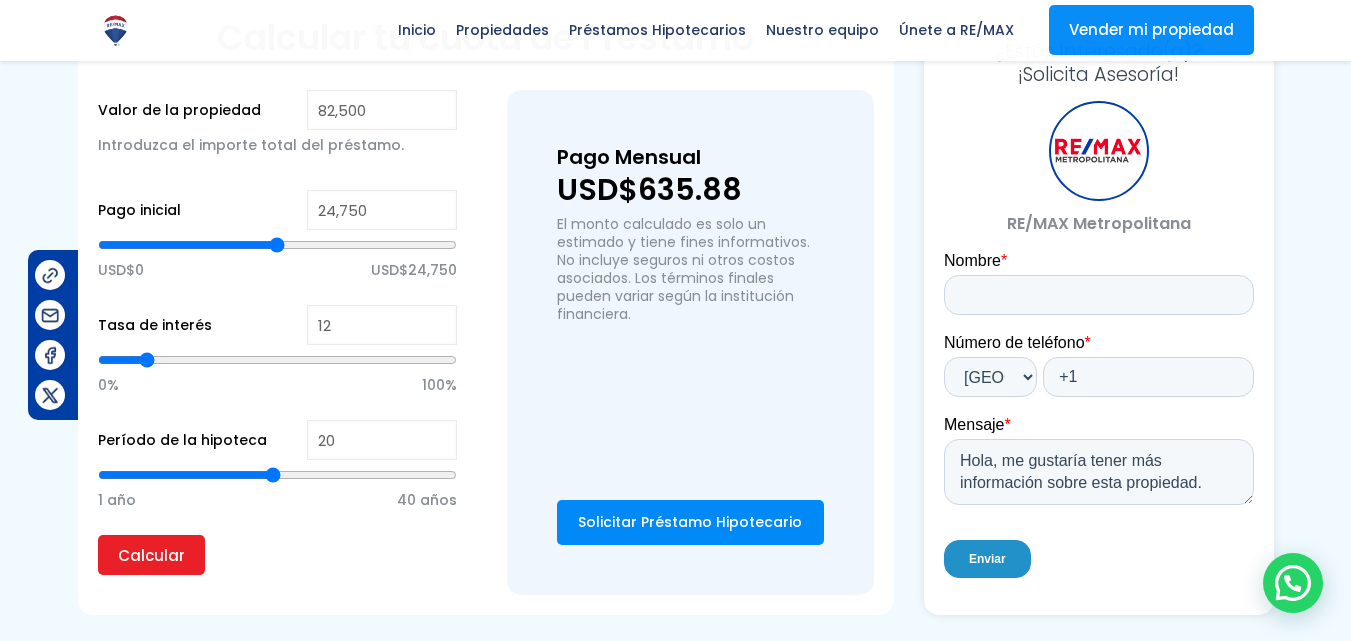 scroll, scrollTop: 1300, scrollLeft: 0, axis: vertical 